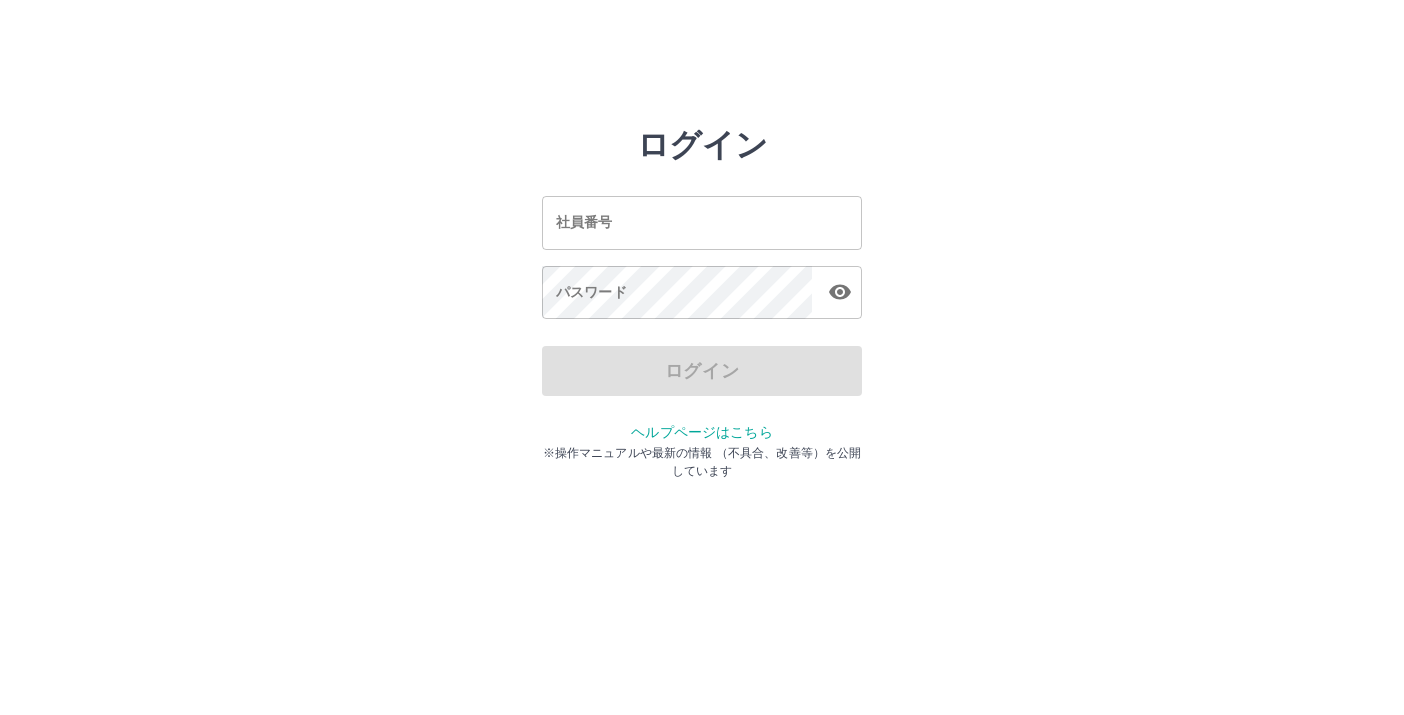 scroll, scrollTop: 0, scrollLeft: 0, axis: both 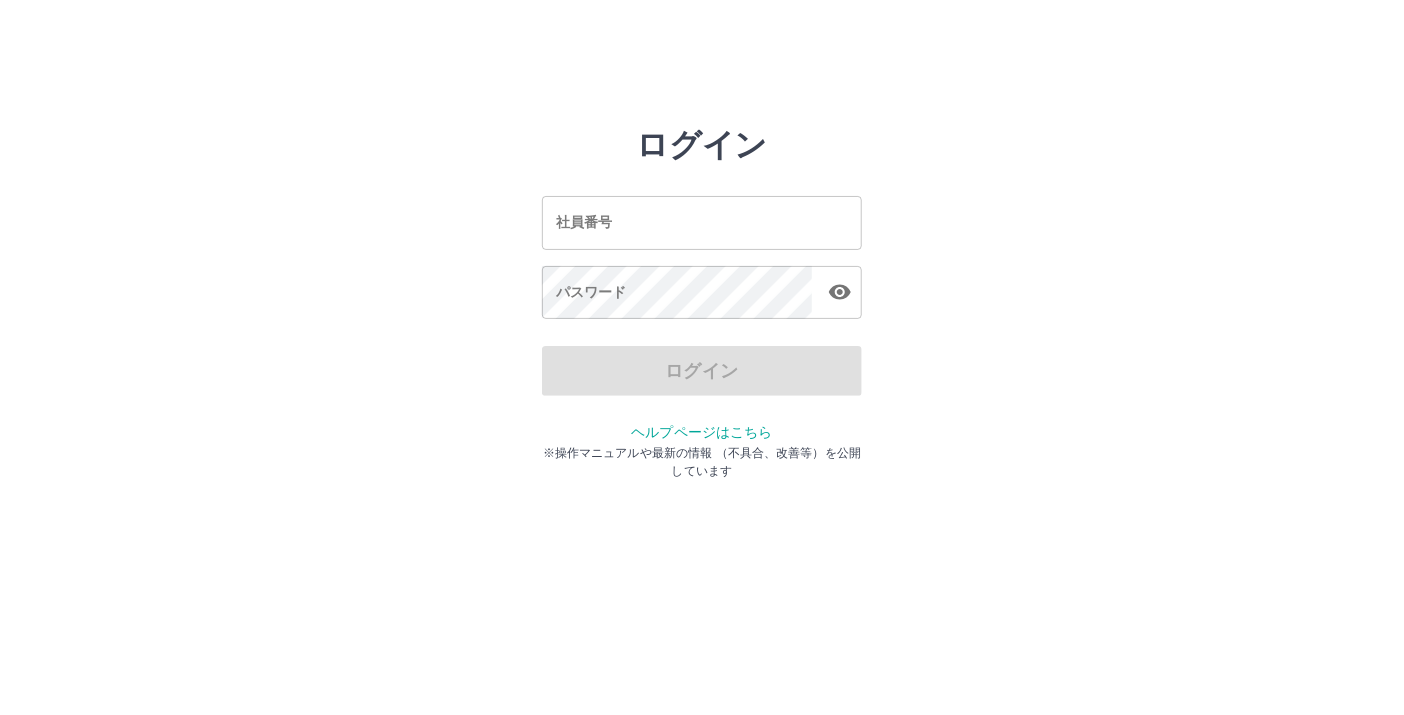 click on "社員番号" at bounding box center [702, 222] 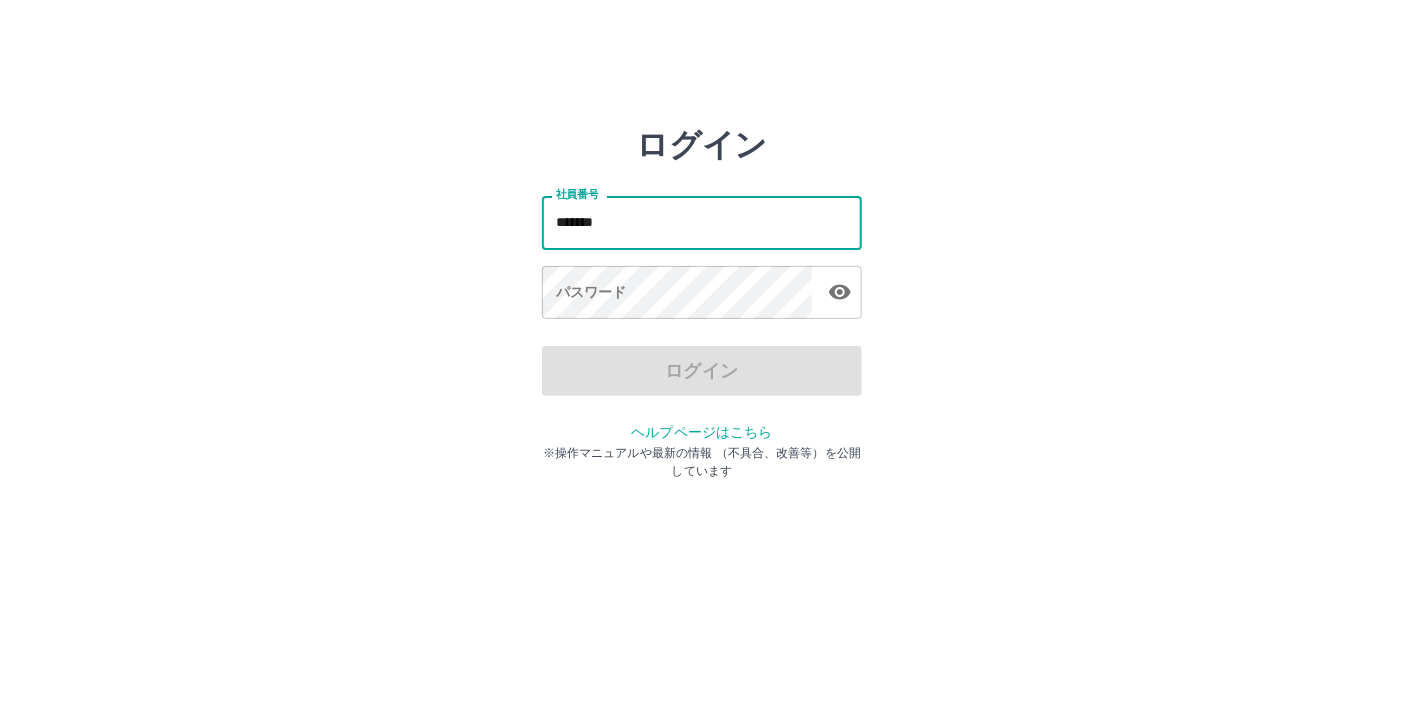 type on "*******" 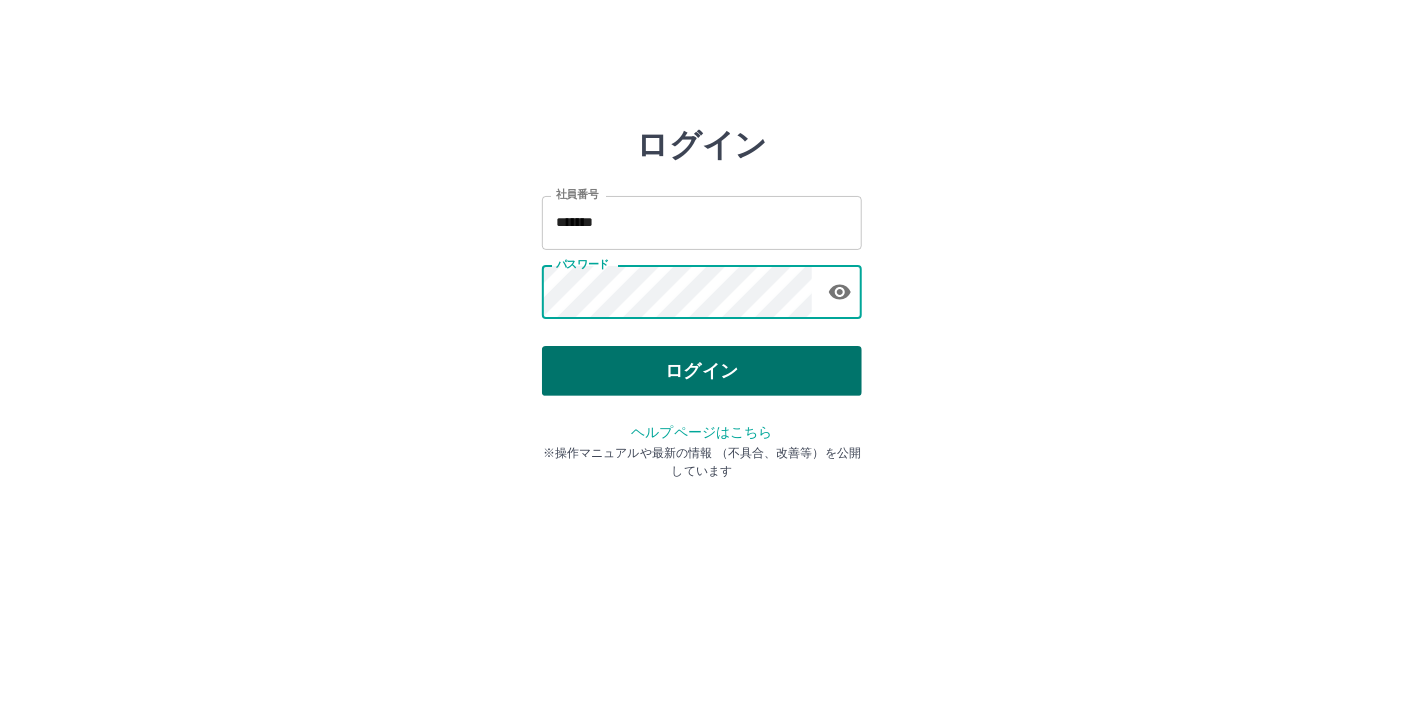 click on "ログイン" at bounding box center [702, 371] 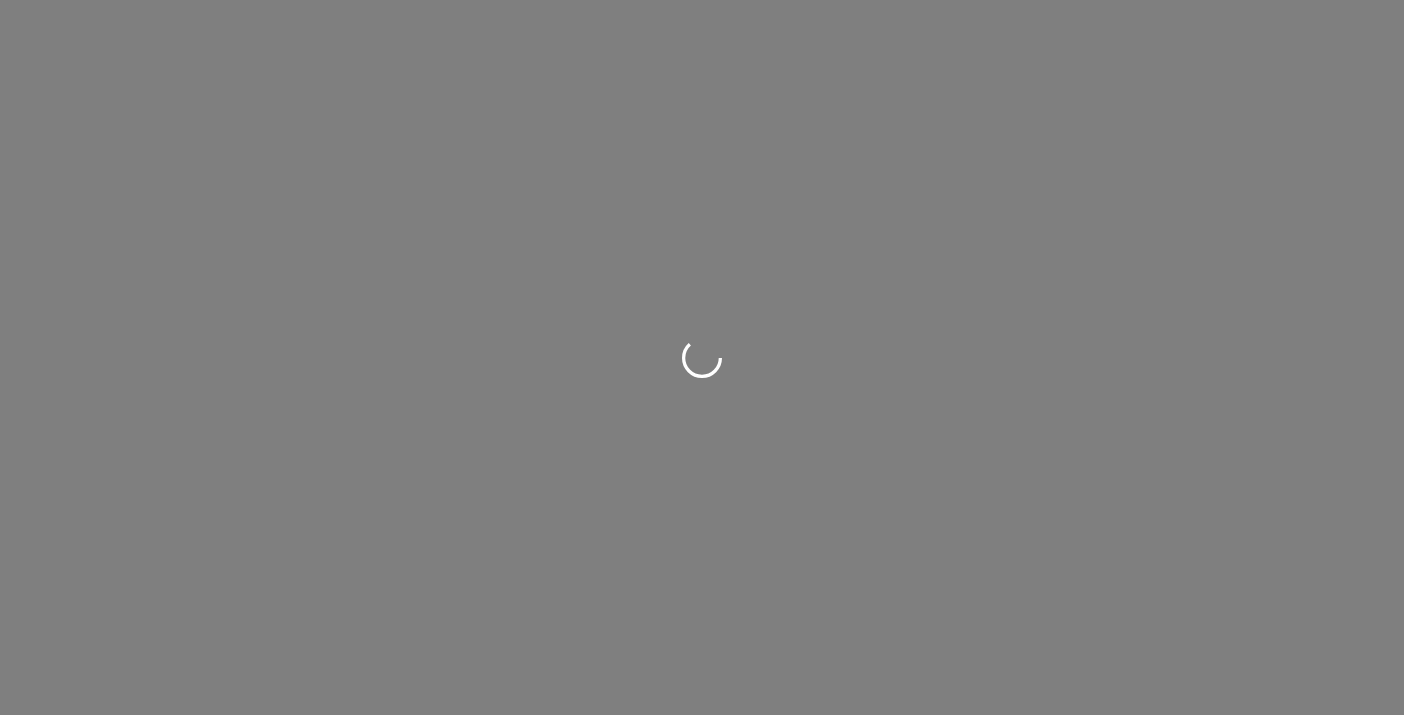 scroll, scrollTop: 0, scrollLeft: 0, axis: both 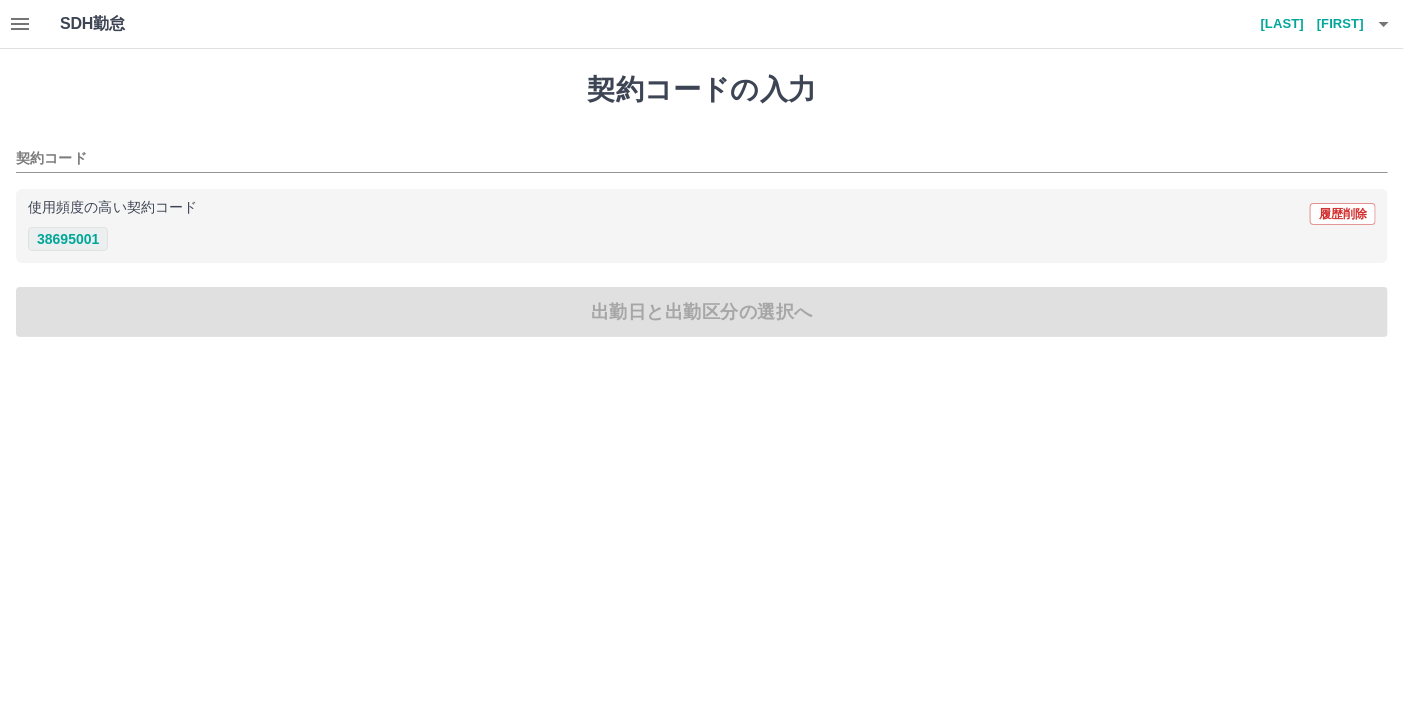 click on "38695001" at bounding box center (68, 239) 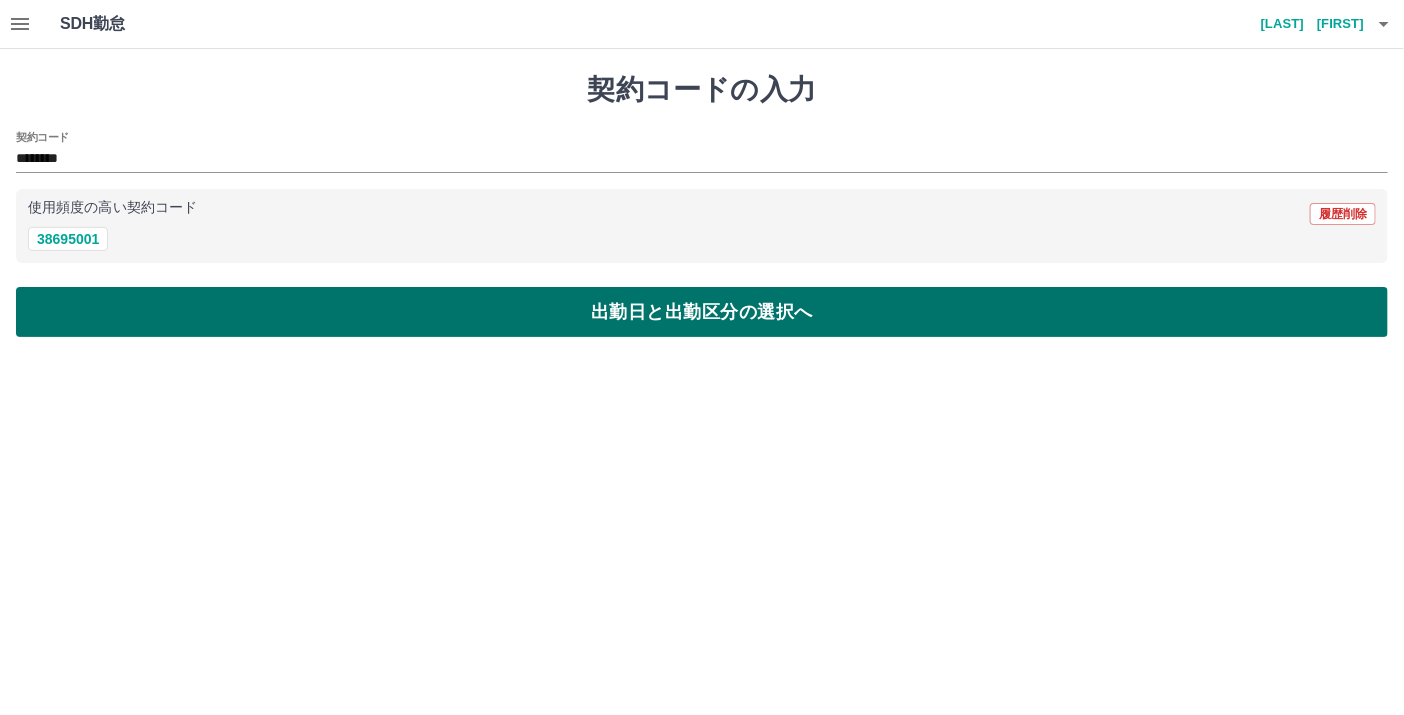 click on "出勤日と出勤区分の選択へ" at bounding box center (702, 312) 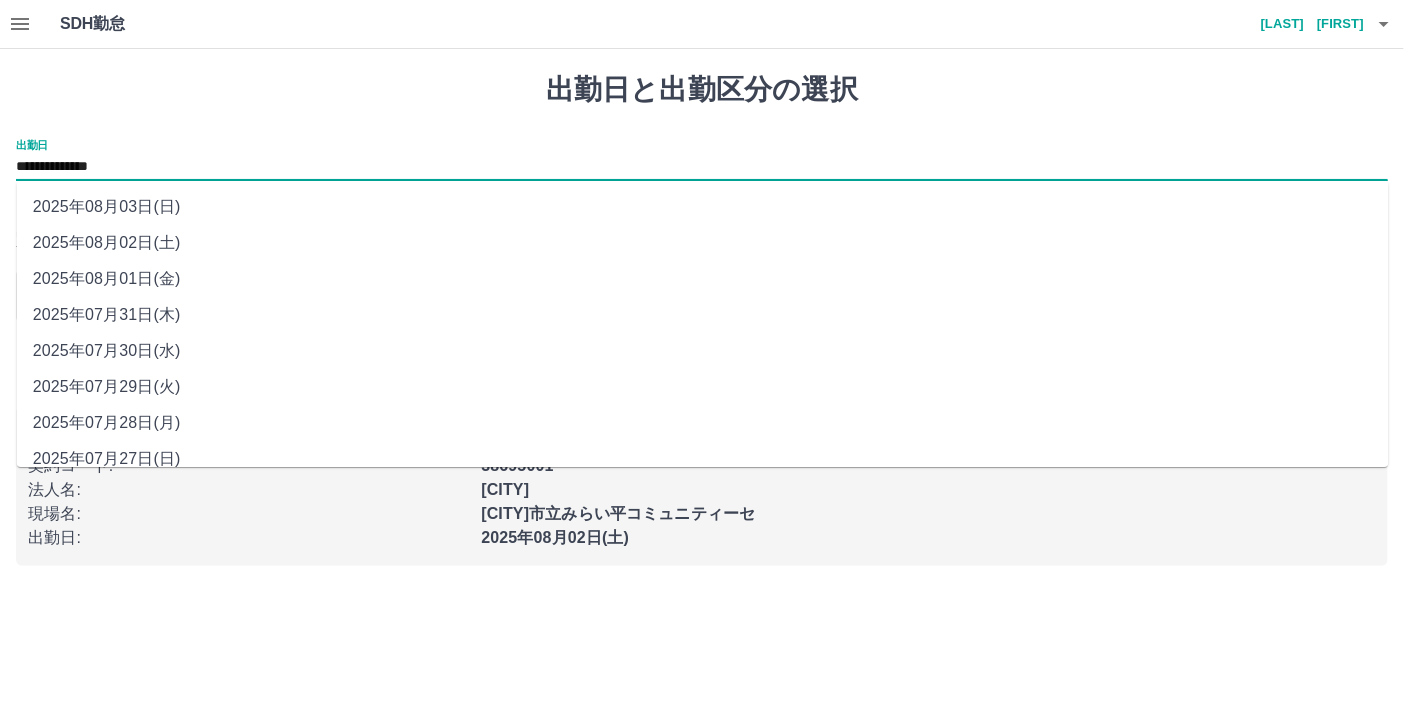 click on "**********" at bounding box center (702, 167) 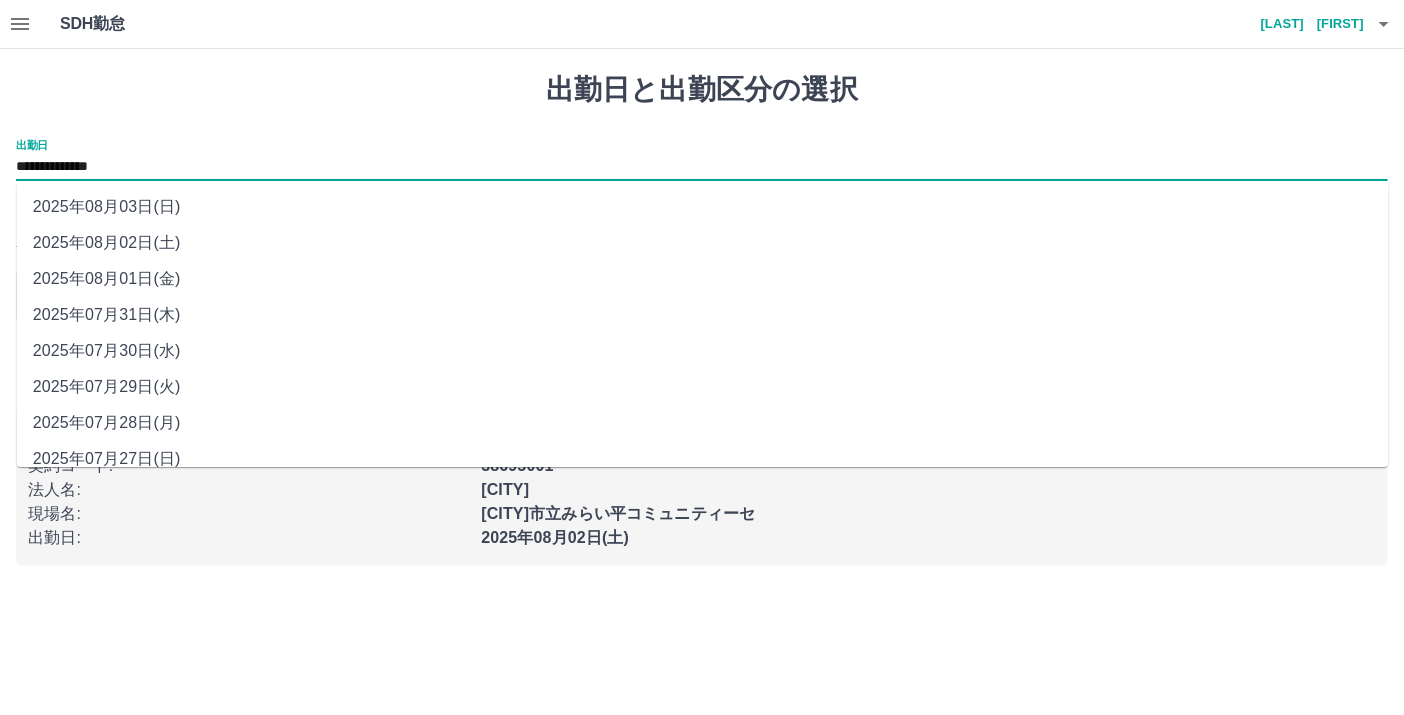drag, startPoint x: 107, startPoint y: 173, endPoint x: 357, endPoint y: 137, distance: 252.5787 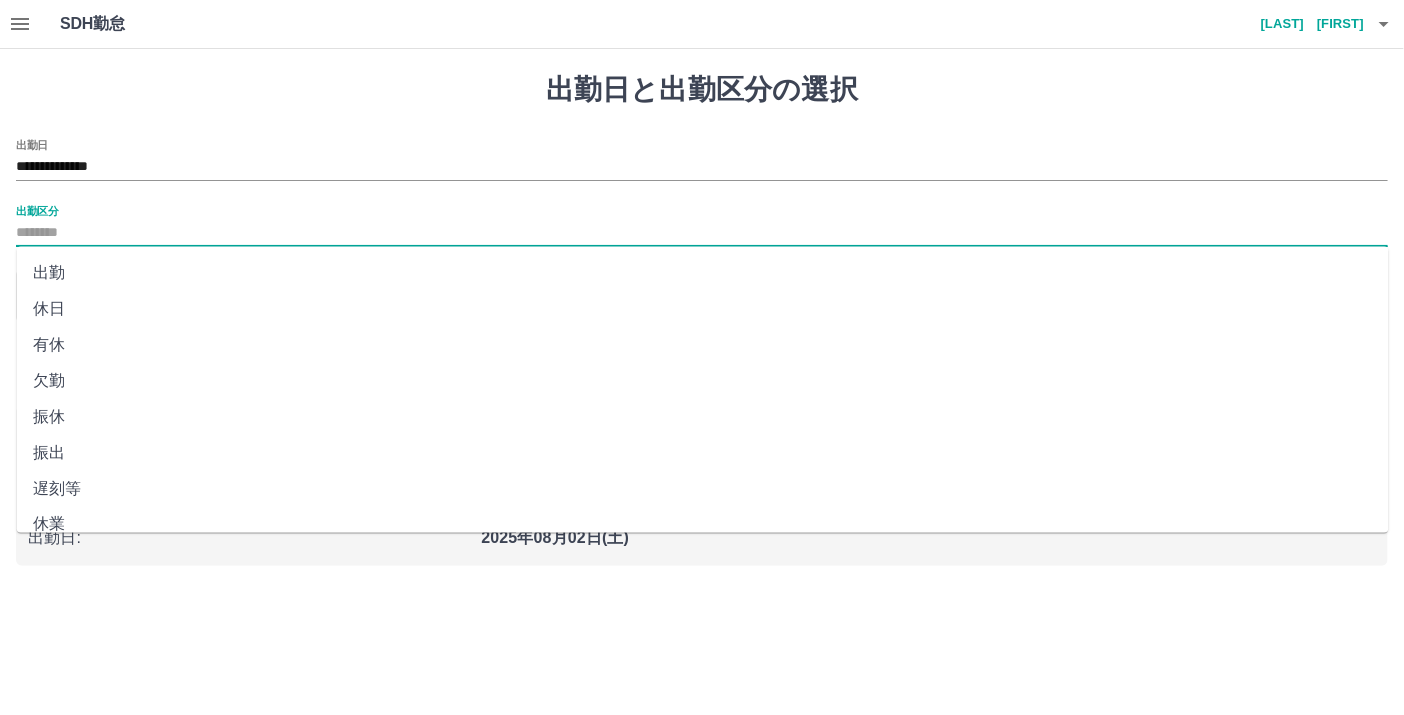 click on "出勤区分" at bounding box center (702, 233) 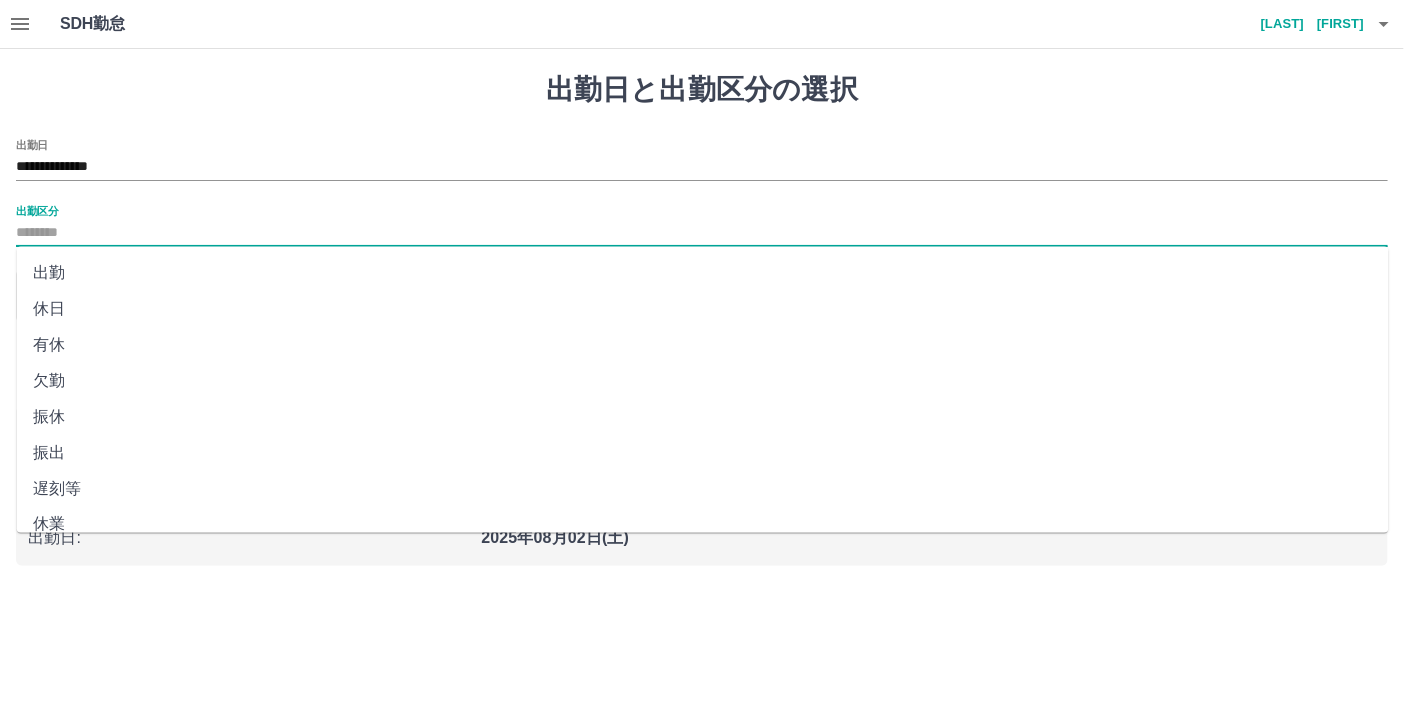 click on "出勤" at bounding box center [703, 273] 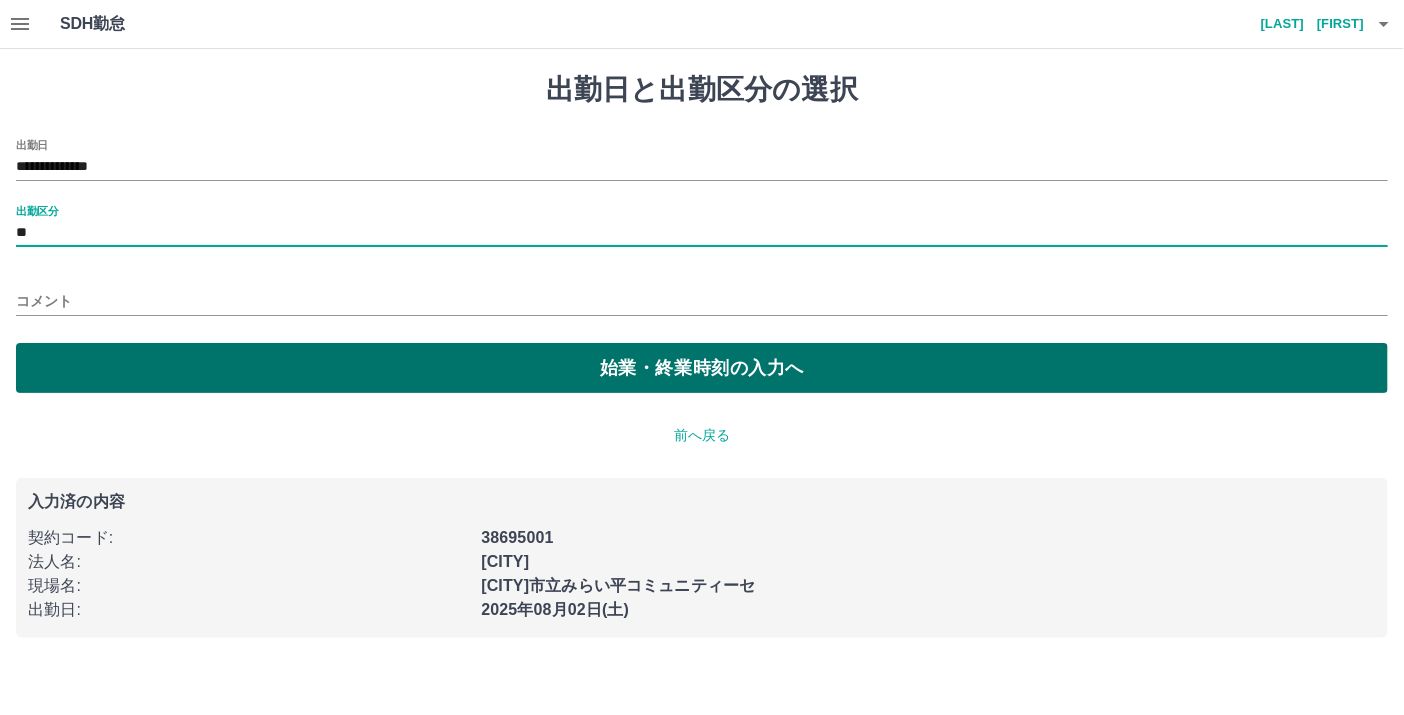 click on "始業・終業時刻の入力へ" at bounding box center (702, 368) 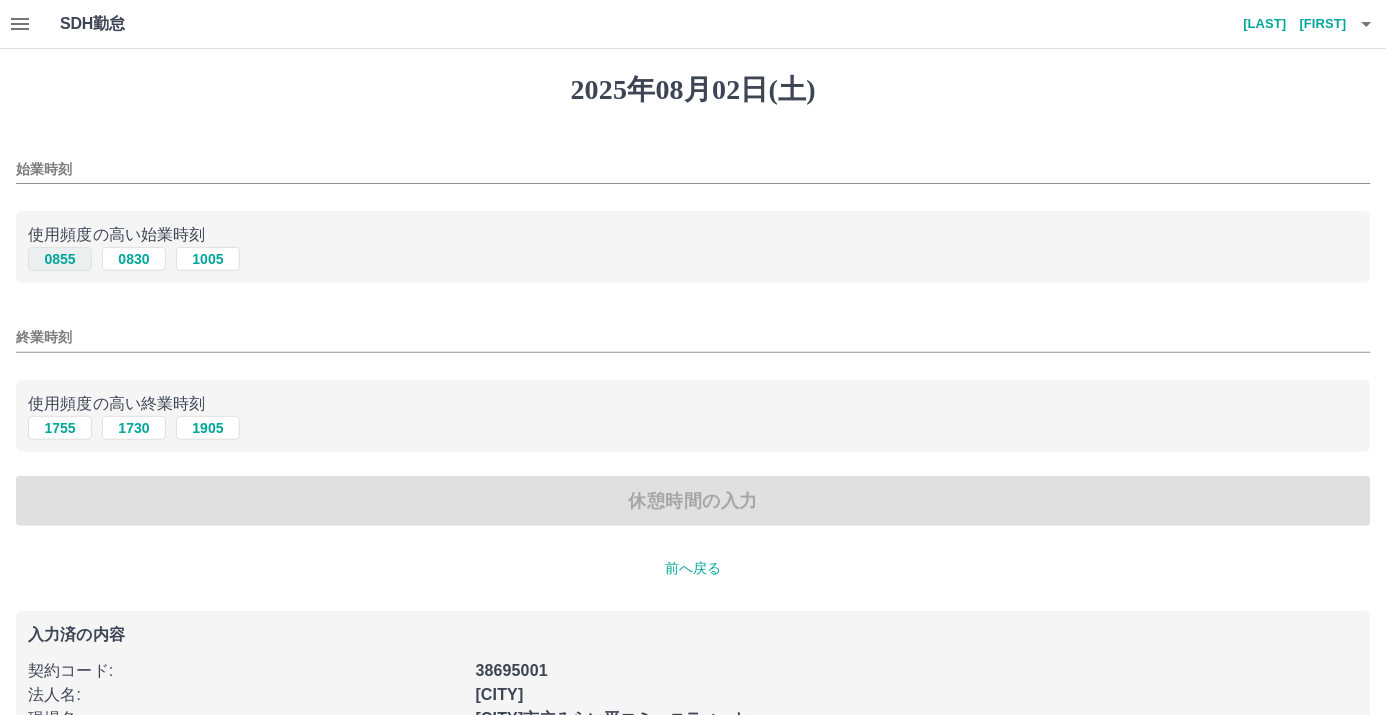 click on "0855" at bounding box center [60, 259] 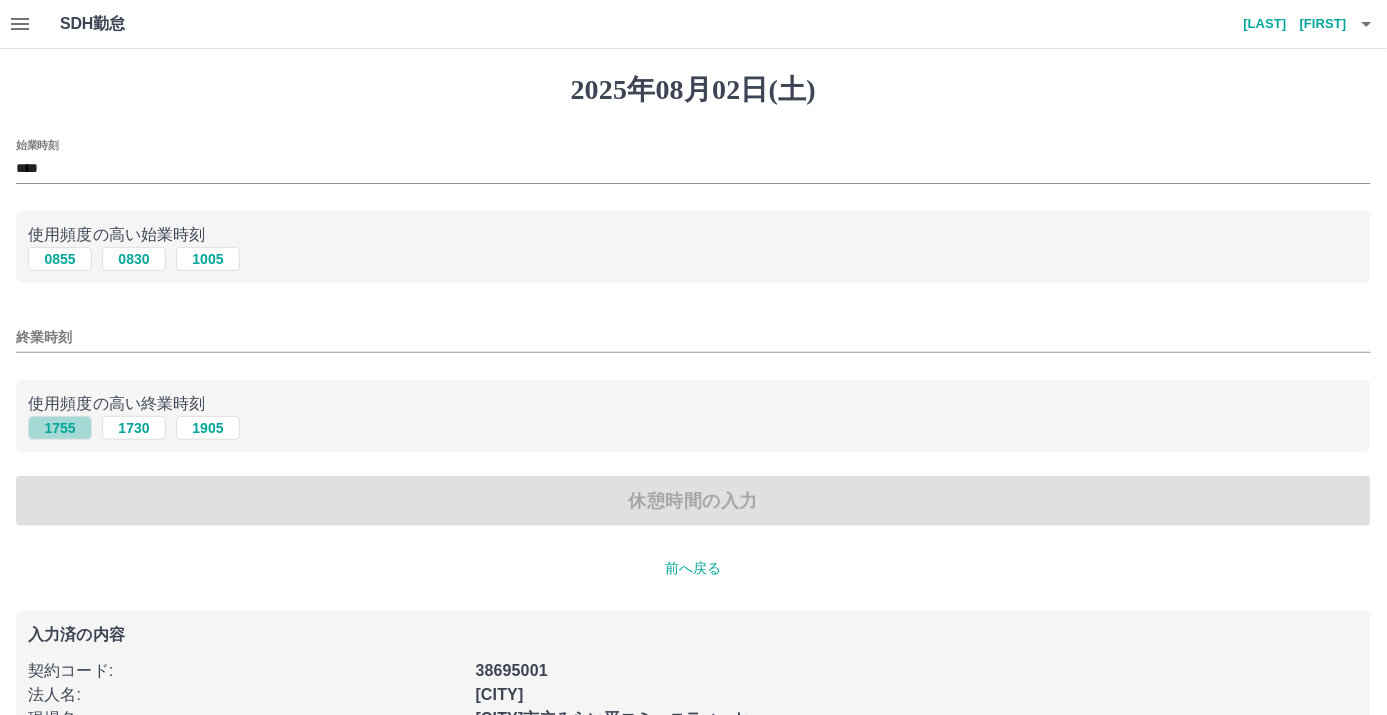 click on "1755" at bounding box center (60, 428) 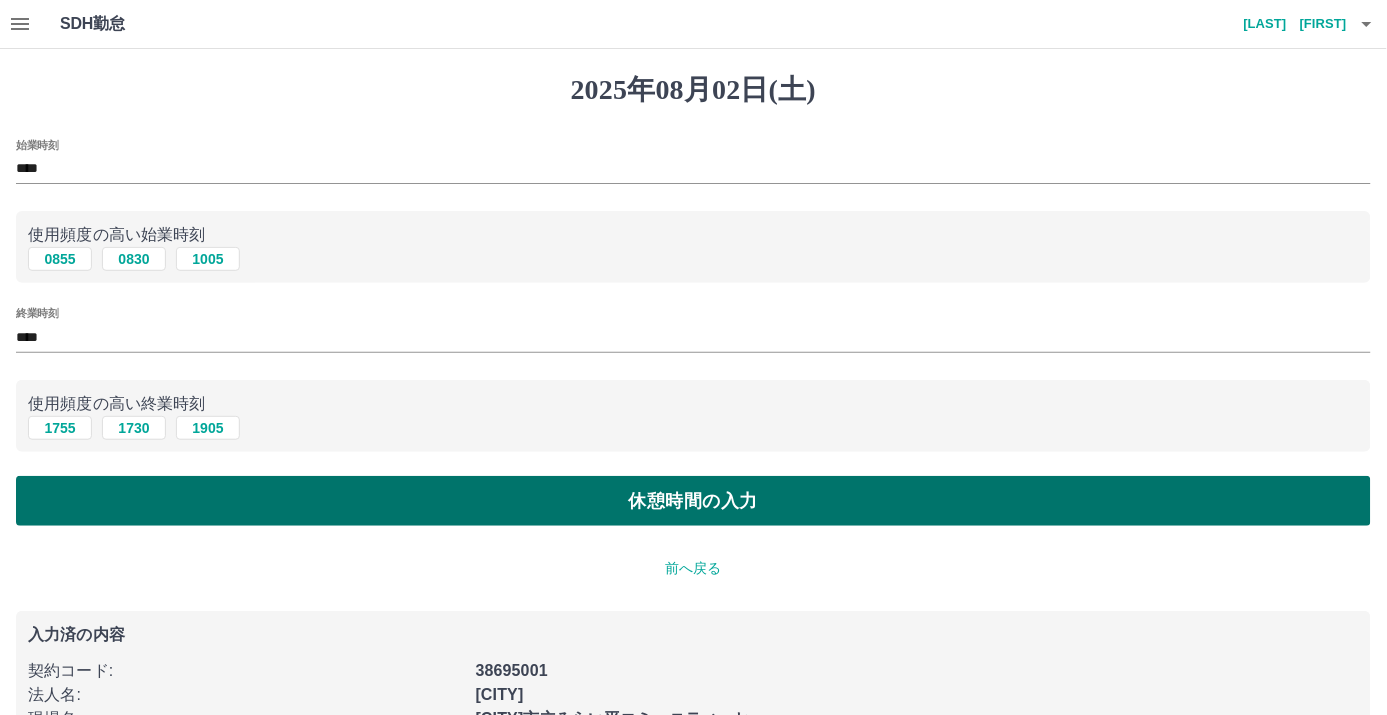 click on "休憩時間の入力" at bounding box center (693, 501) 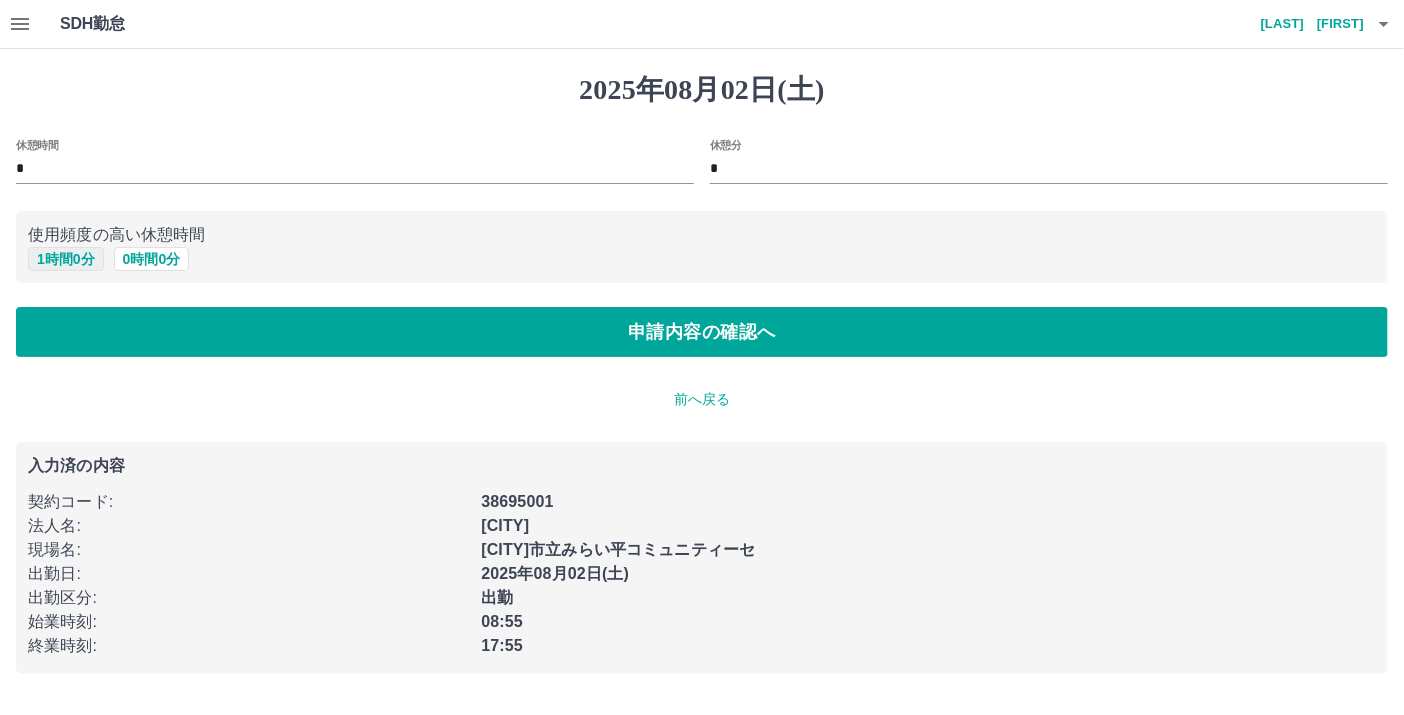 click on "1 時間 0 分" at bounding box center (66, 259) 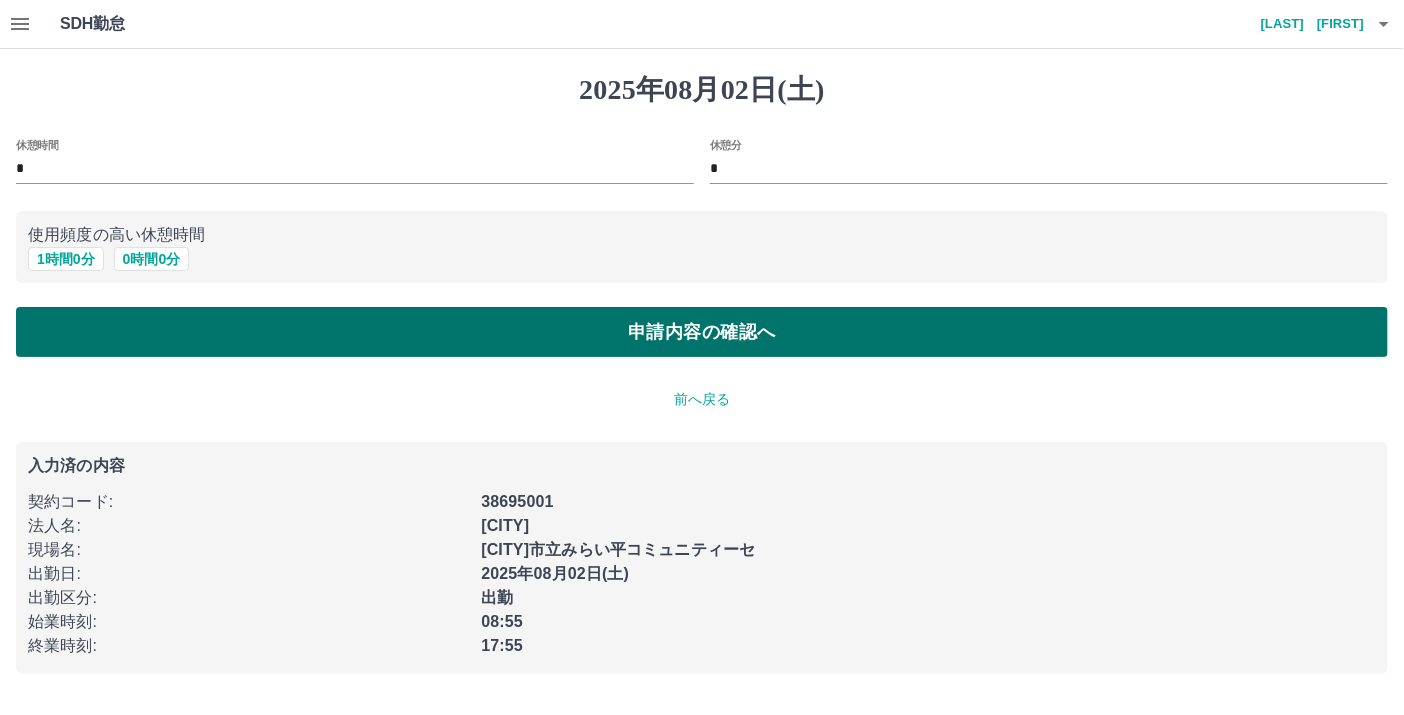 click on "申請内容の確認へ" at bounding box center (702, 332) 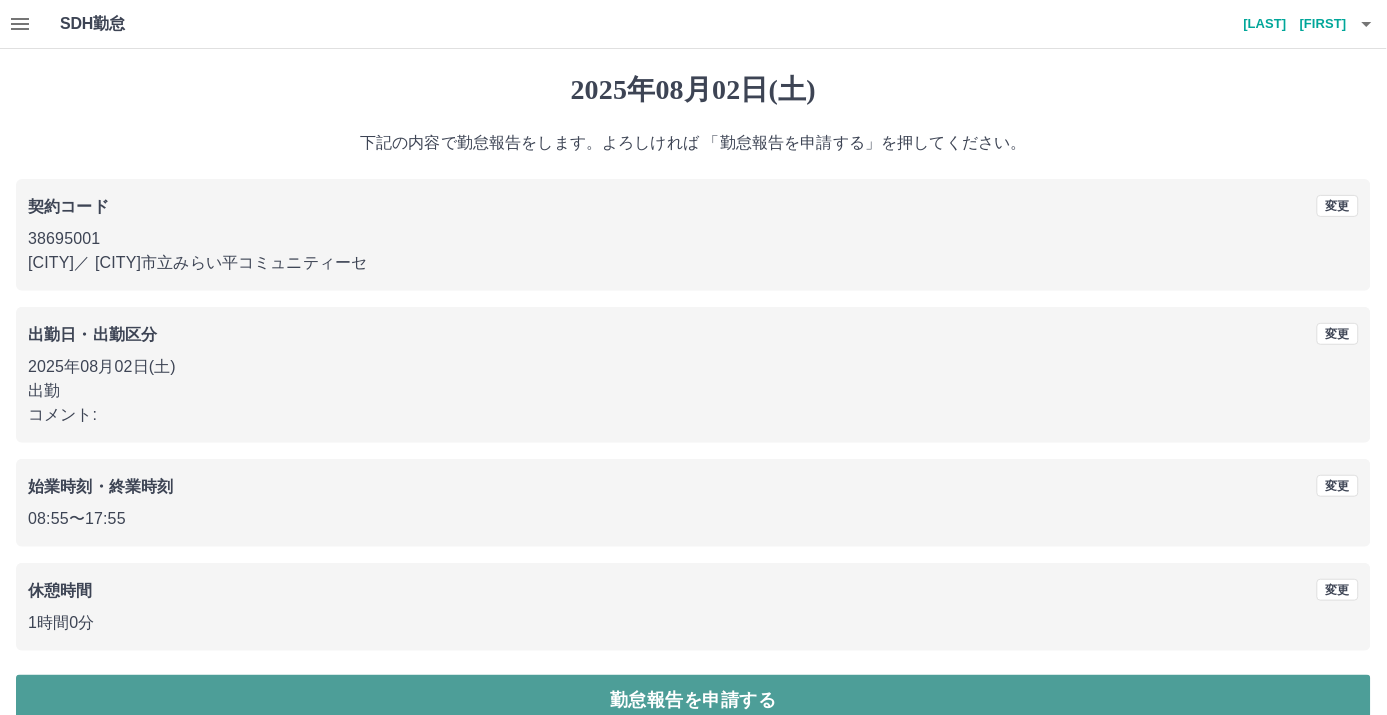 click on "勤怠報告を申請する" at bounding box center (693, 700) 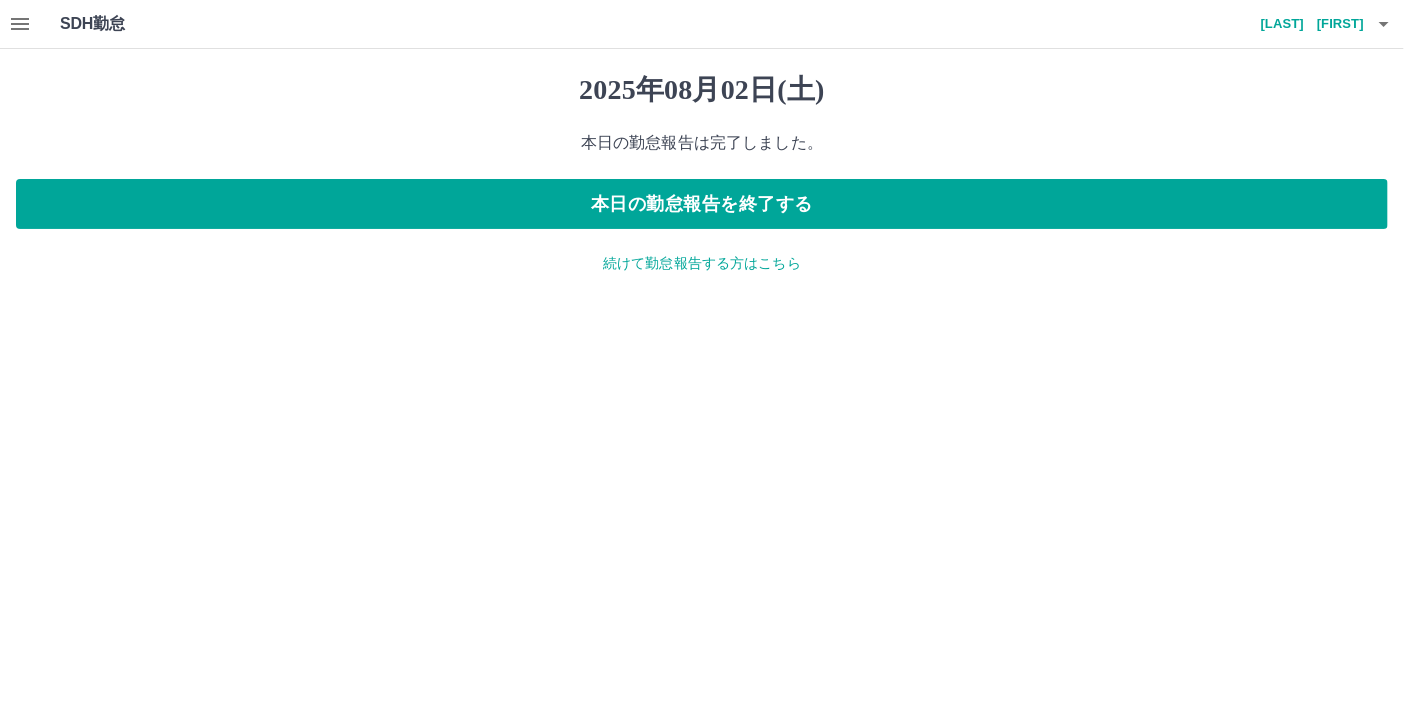 click on "宮﨑　真由美" at bounding box center (1304, 24) 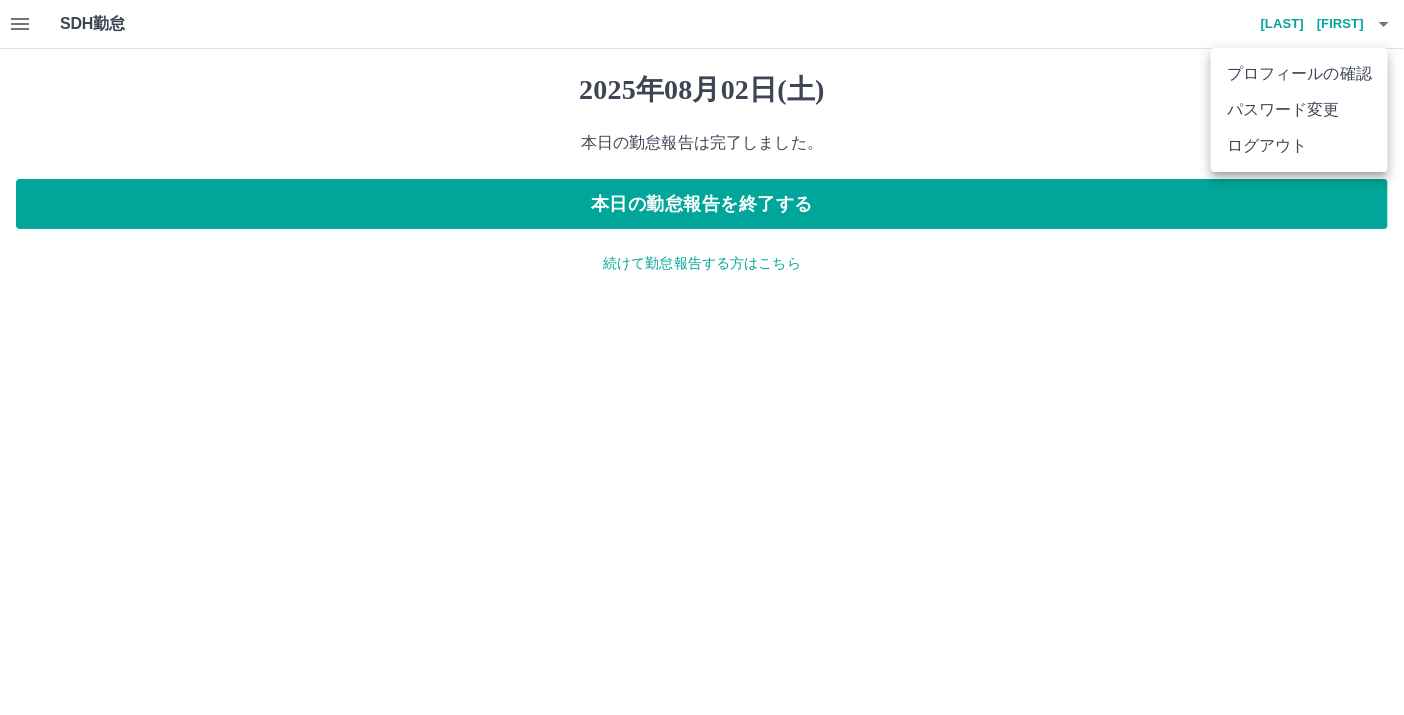 click on "ログアウト" at bounding box center [1299, 146] 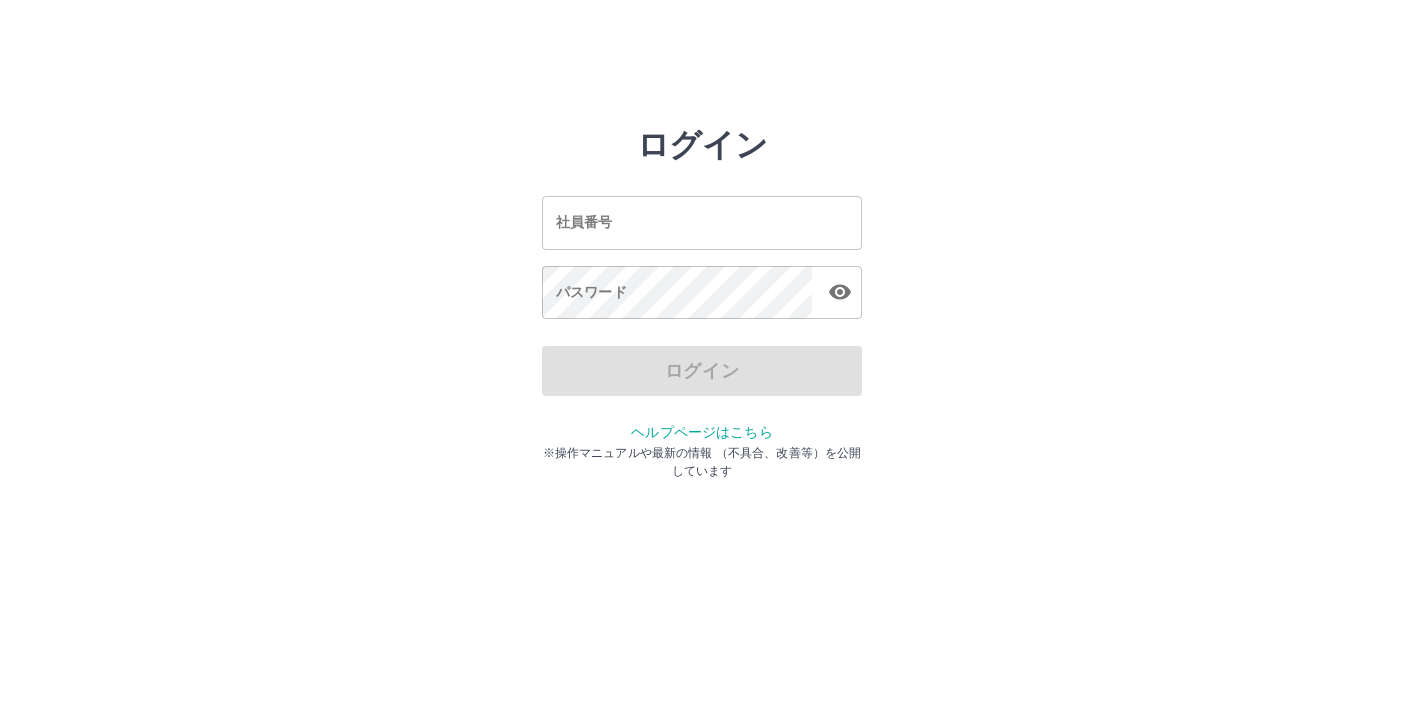 scroll, scrollTop: 0, scrollLeft: 0, axis: both 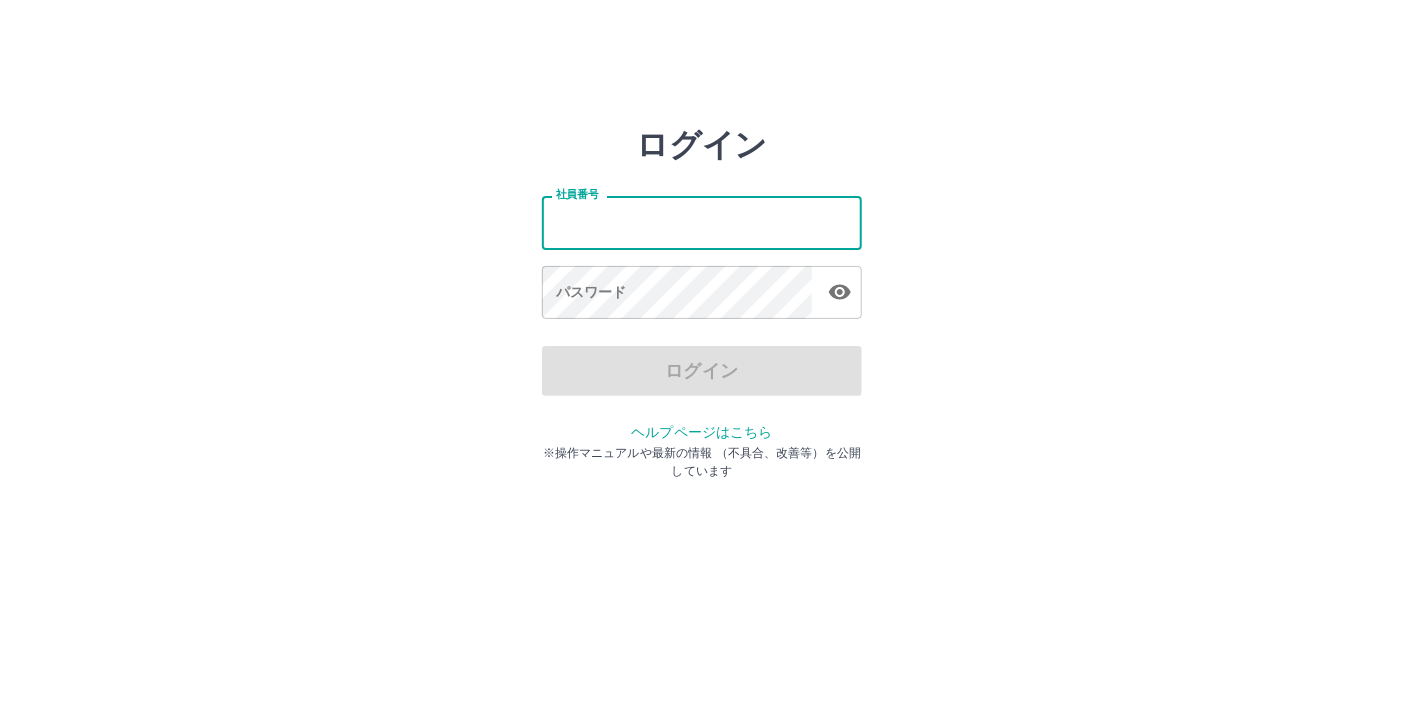 click on "社員番号" at bounding box center [702, 222] 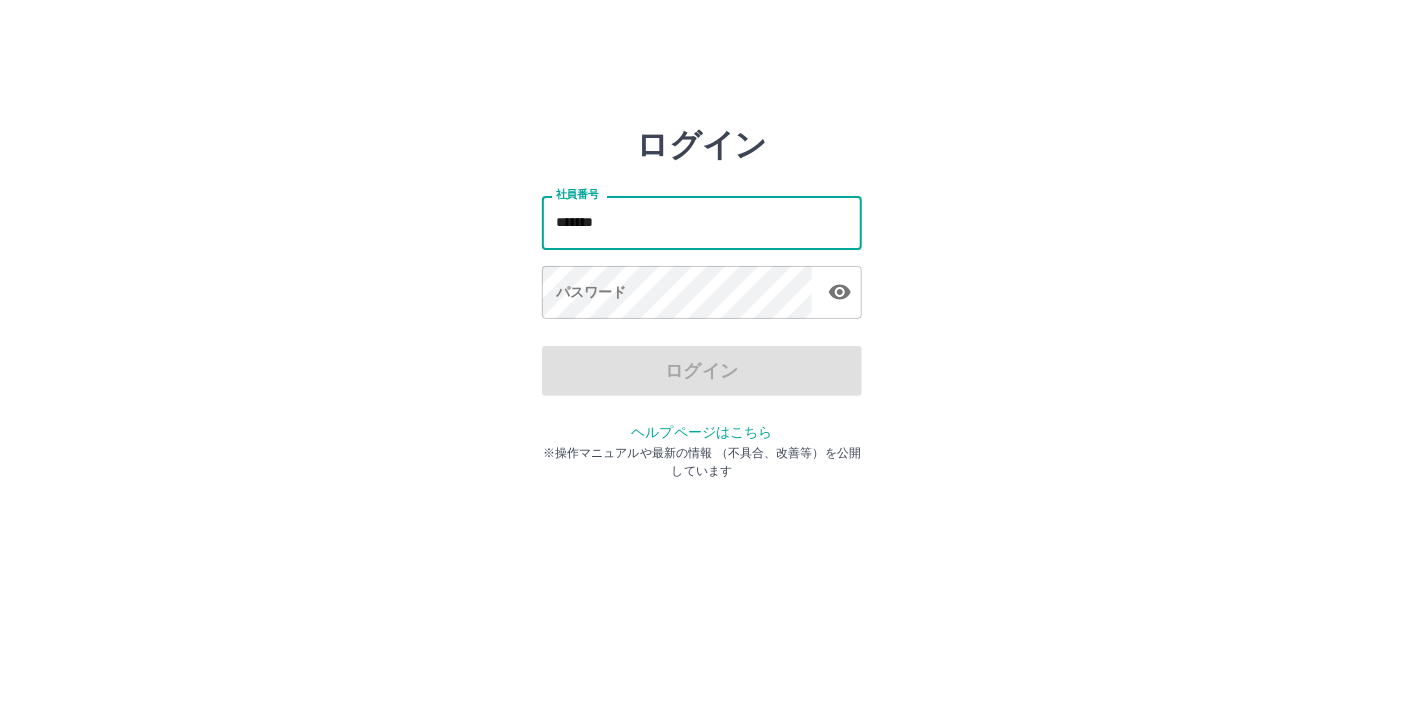 type on "*******" 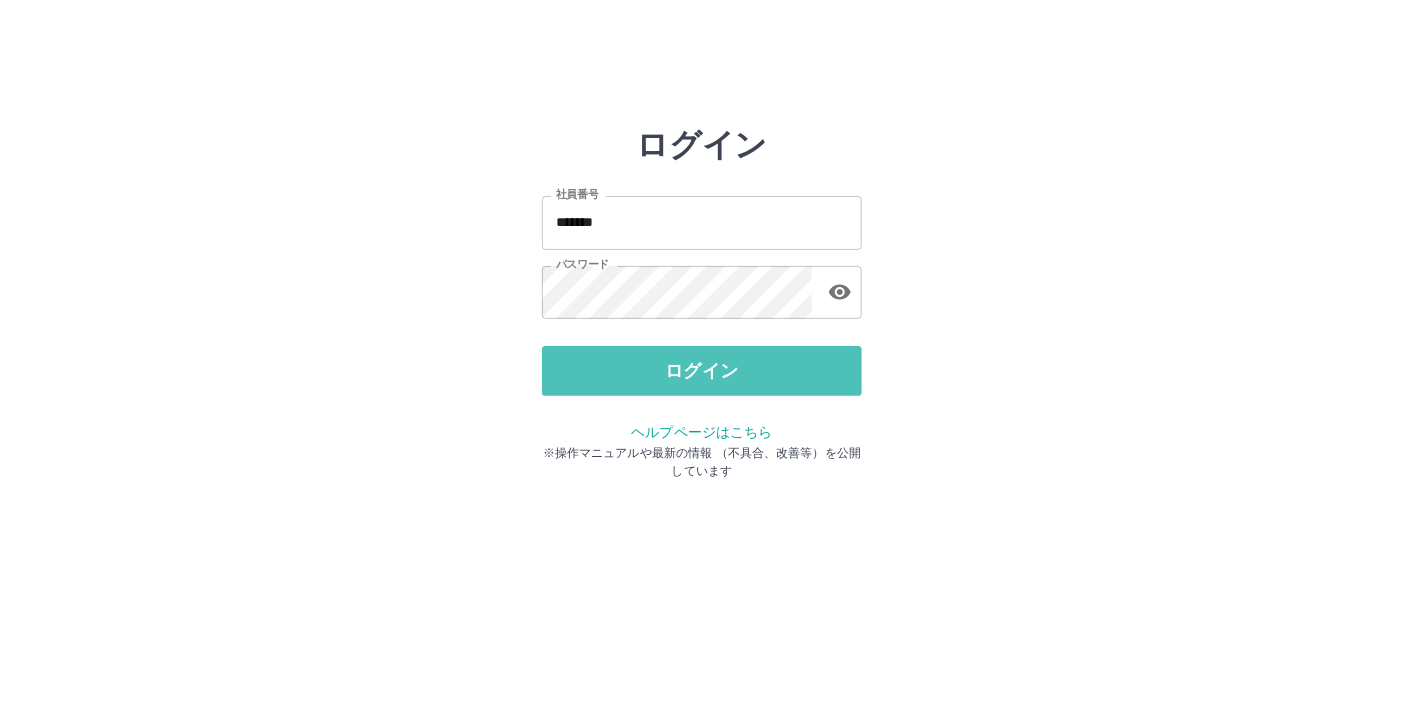 click on "ログイン" at bounding box center [702, 371] 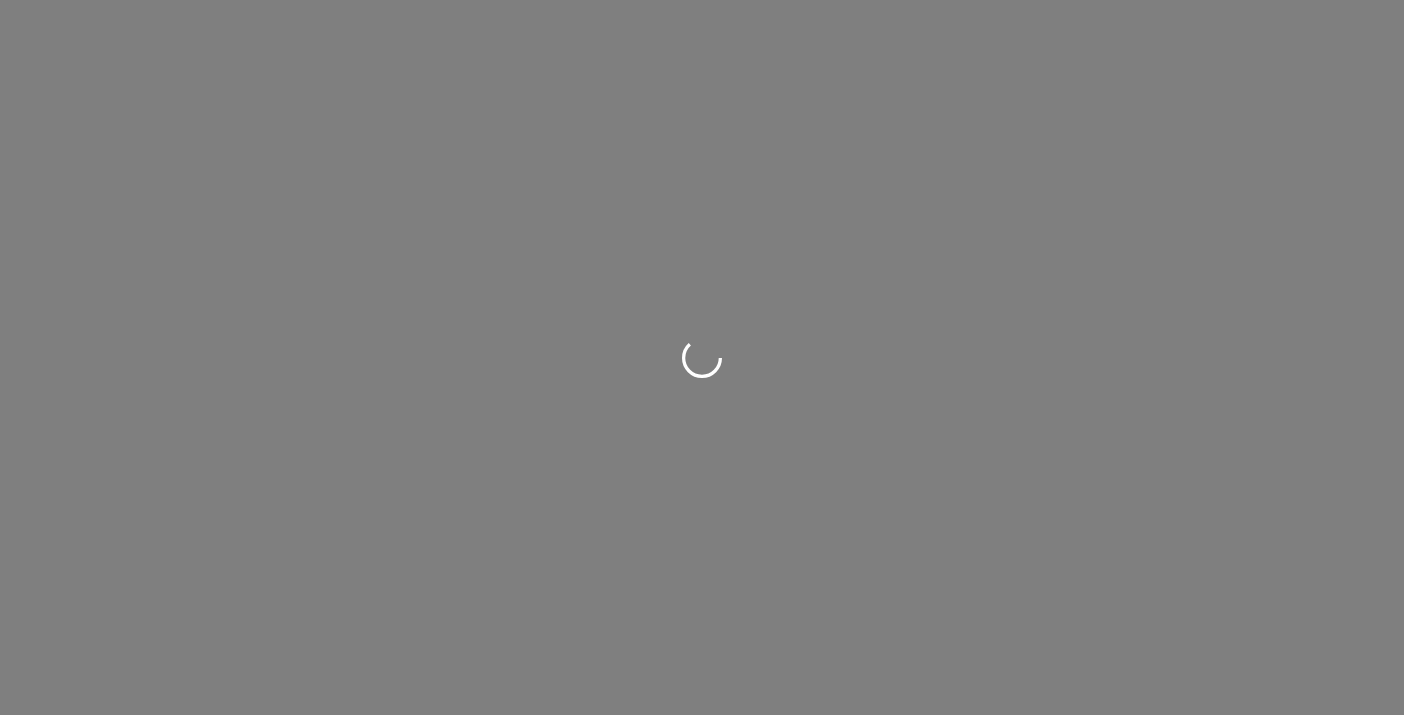 scroll, scrollTop: 0, scrollLeft: 0, axis: both 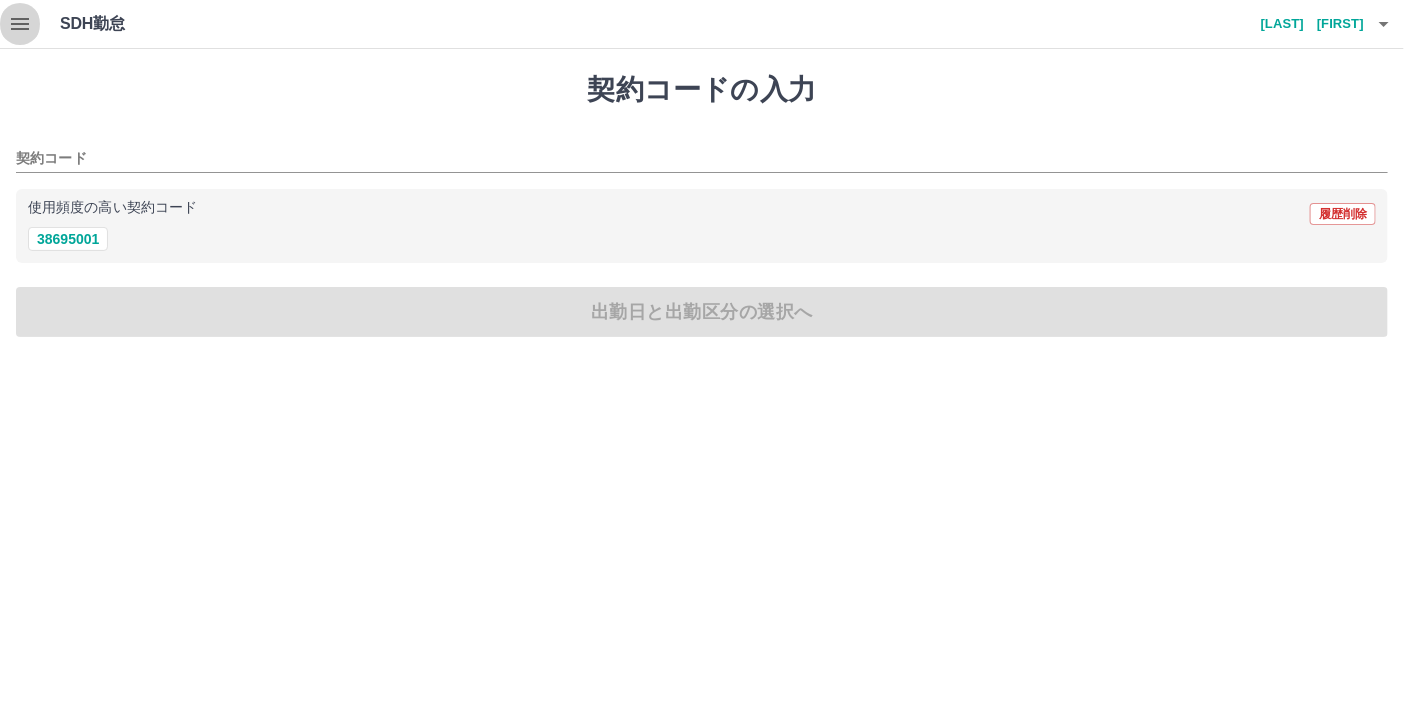 click 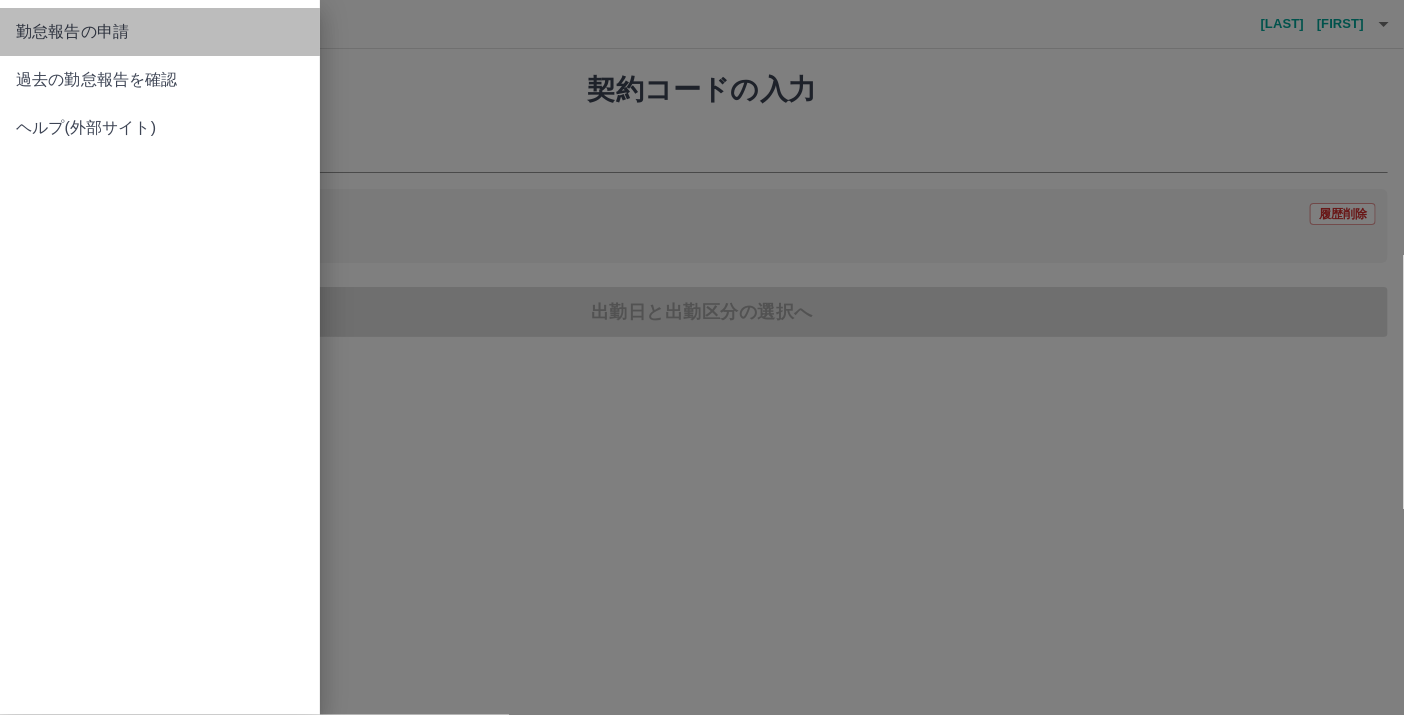 click on "勤怠報告の申請" at bounding box center [160, 32] 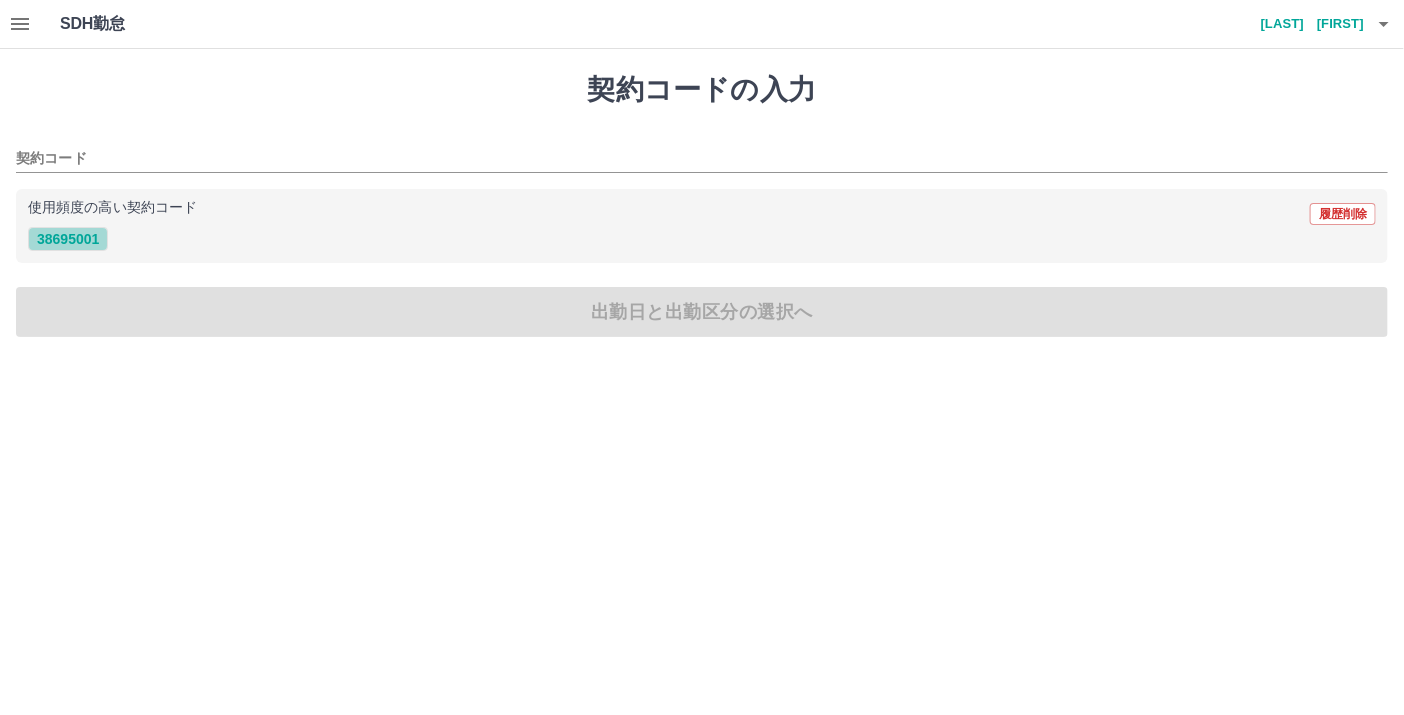 click on "38695001" at bounding box center [68, 239] 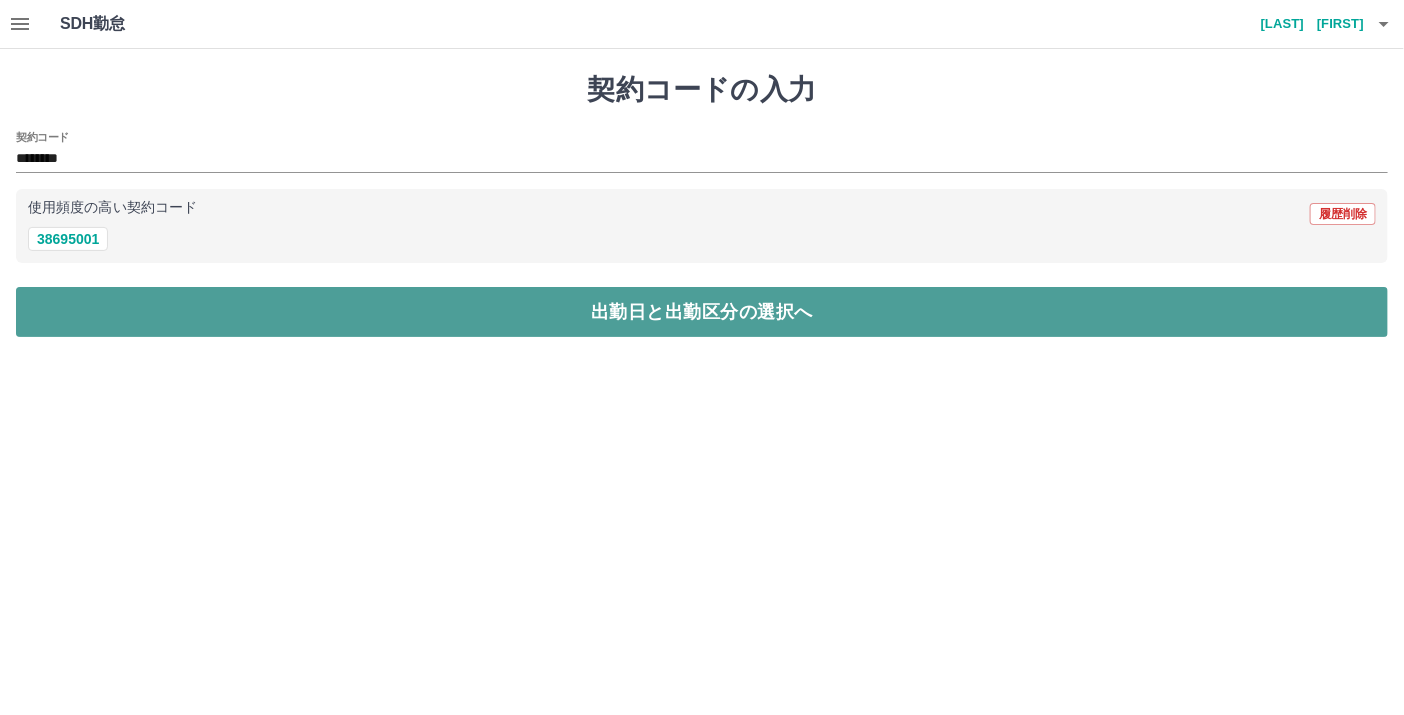 click on "出勤日と出勤区分の選択へ" at bounding box center (702, 312) 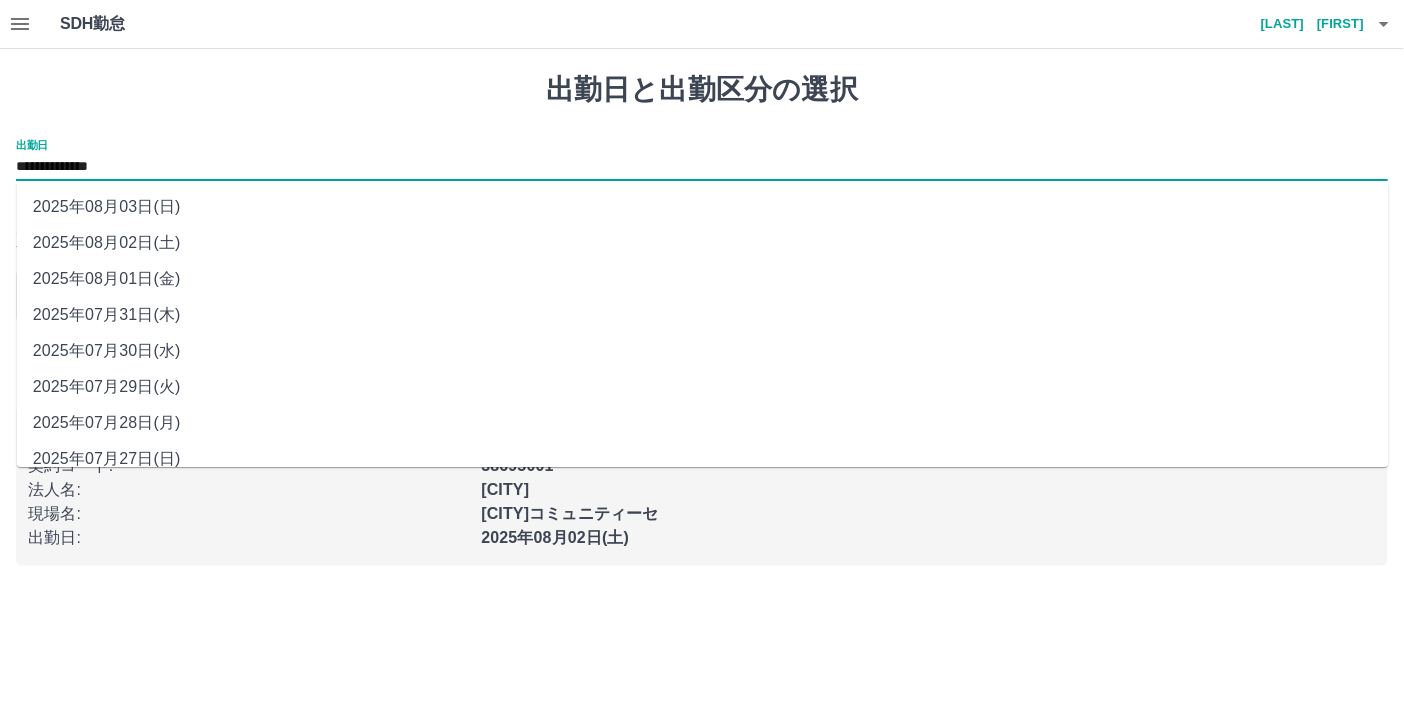 click on "**********" at bounding box center [702, 167] 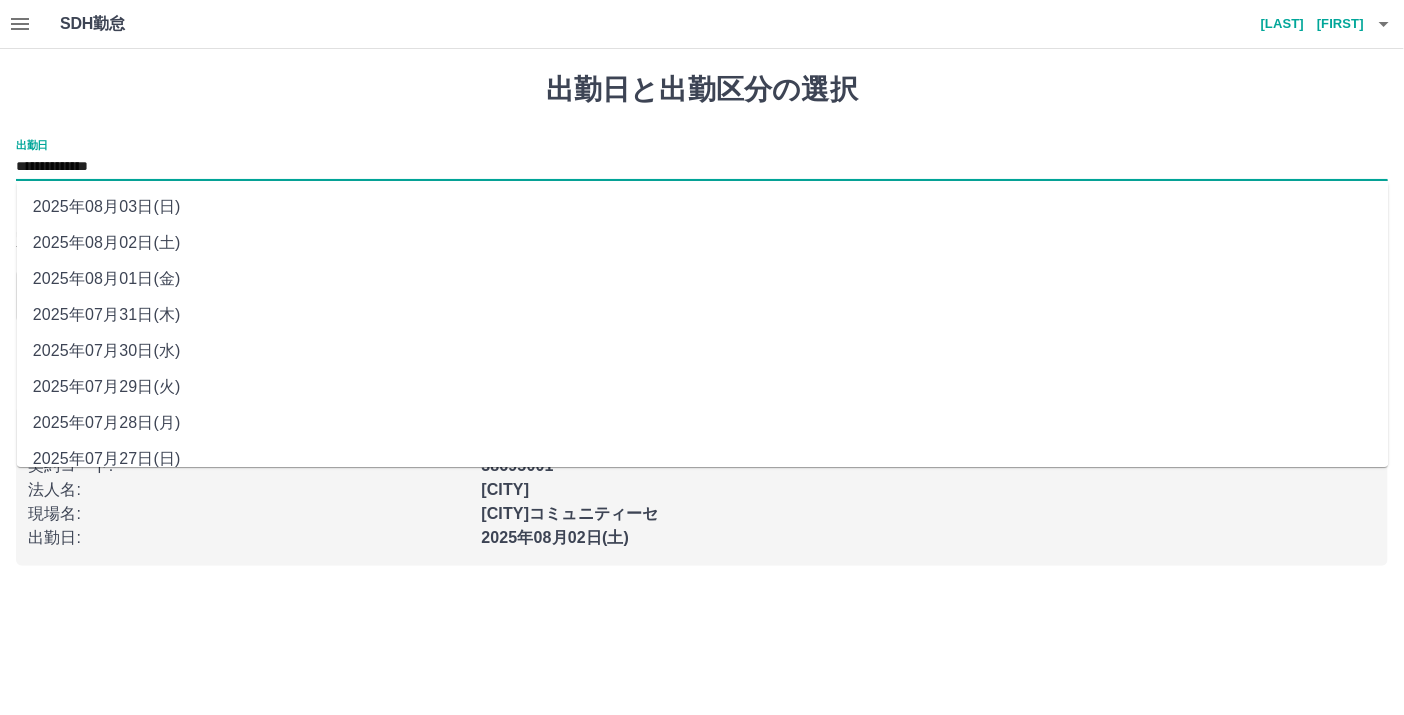 drag, startPoint x: 82, startPoint y: 171, endPoint x: 112, endPoint y: 274, distance: 107.28001 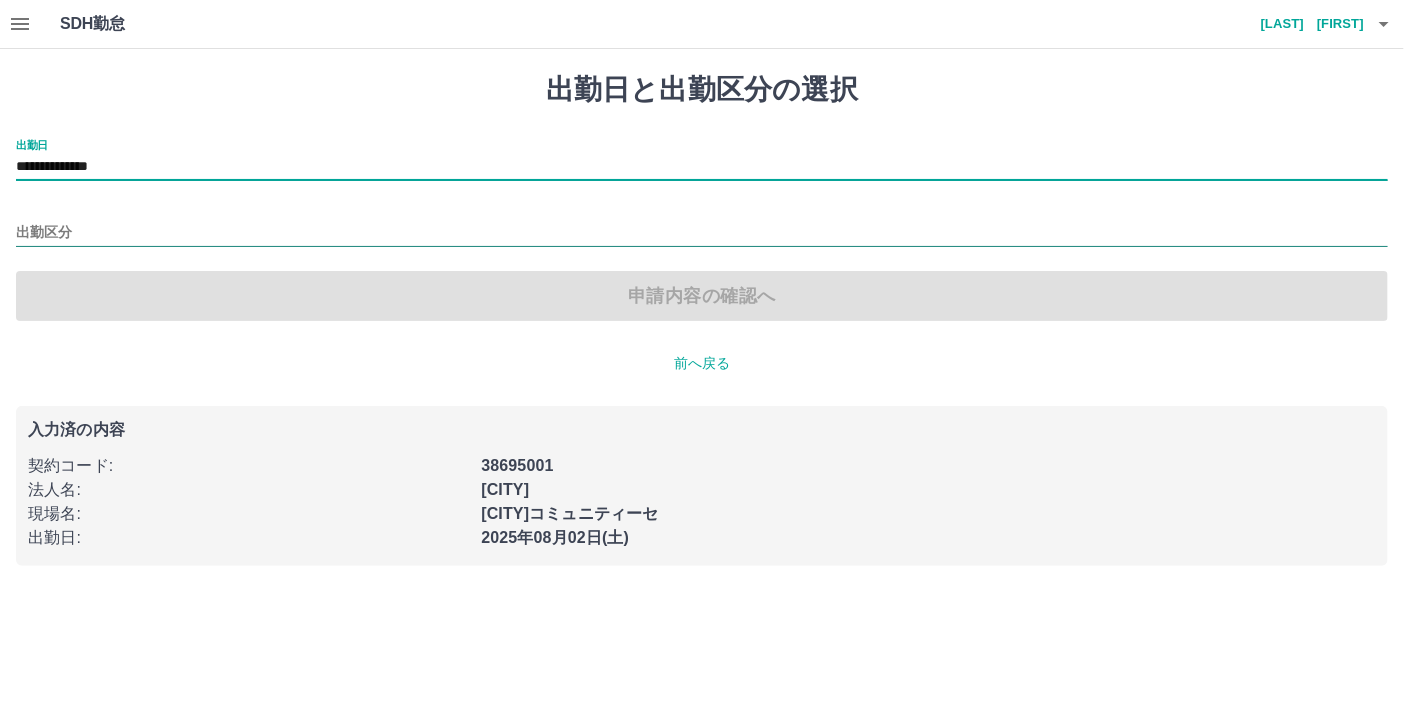 click on "出勤区分" at bounding box center (702, 233) 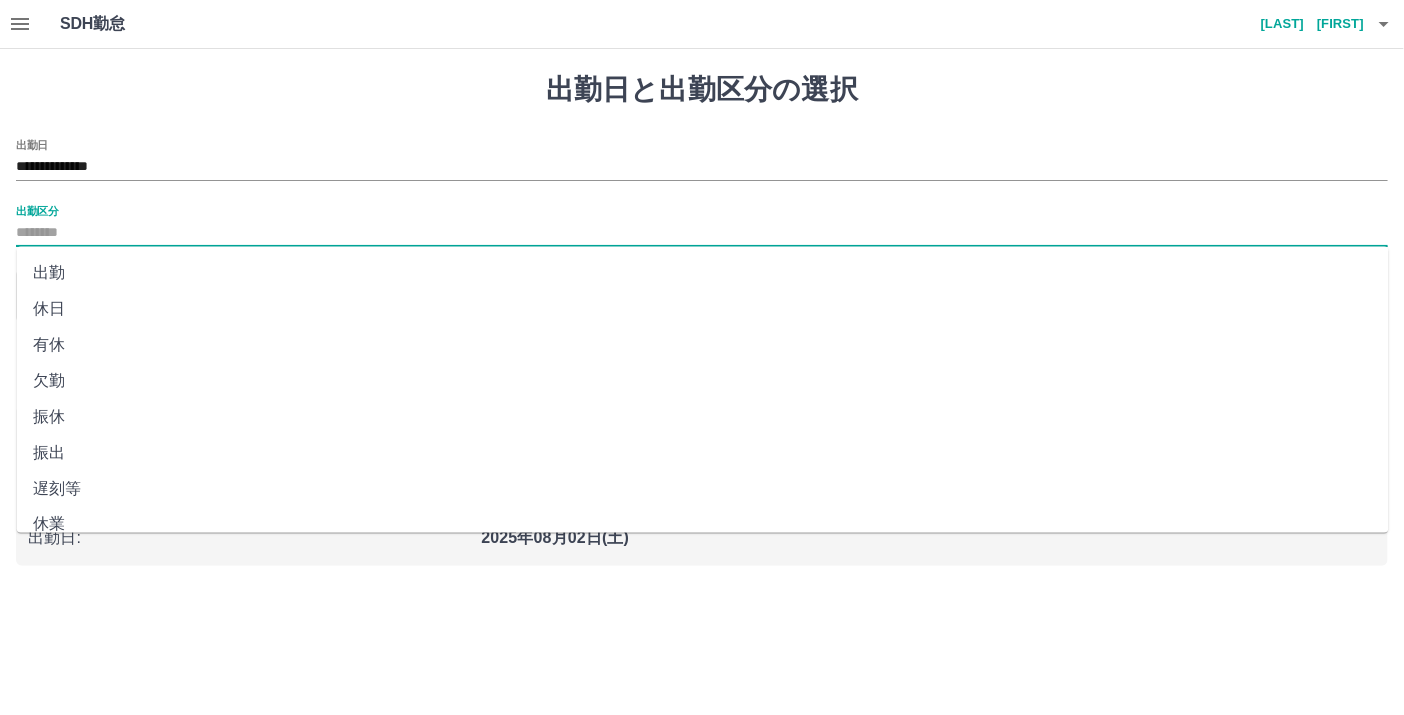 drag, startPoint x: 74, startPoint y: 274, endPoint x: 58, endPoint y: 256, distance: 24.083189 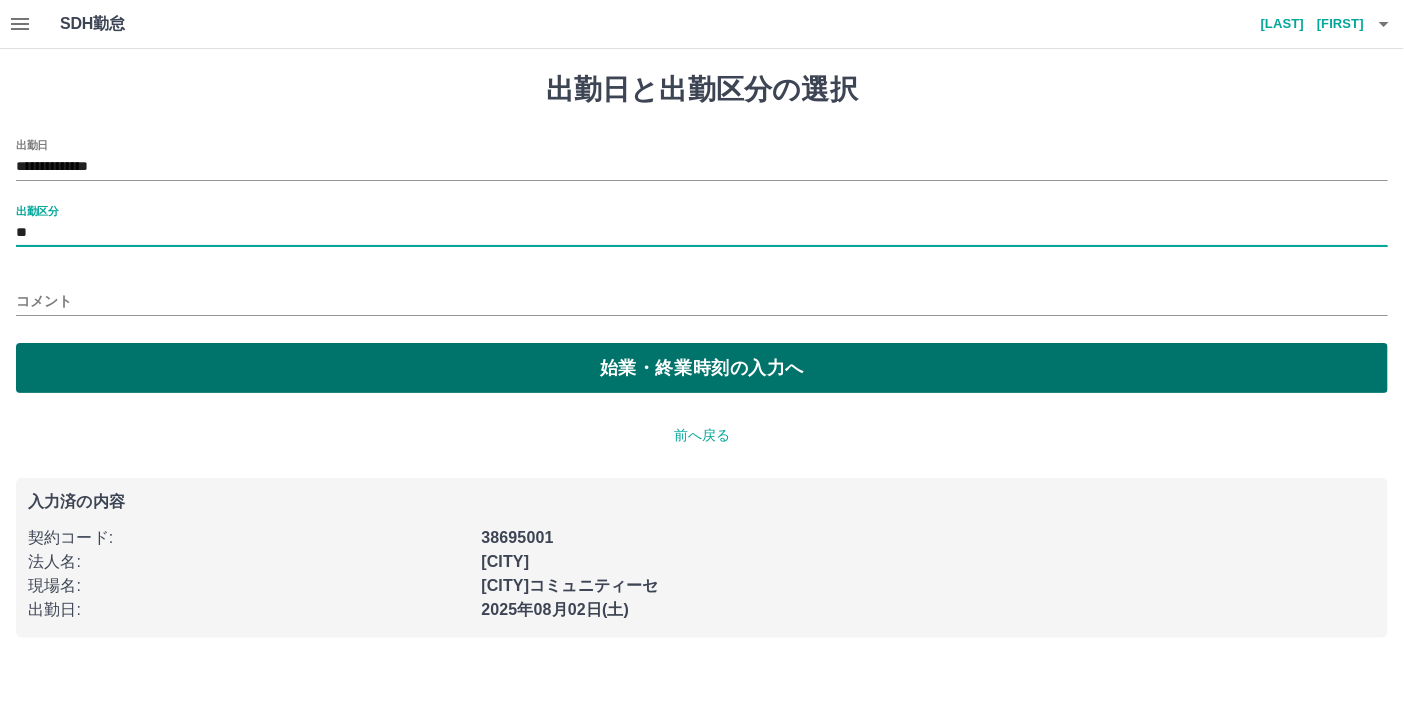 click on "始業・終業時刻の入力へ" at bounding box center (702, 368) 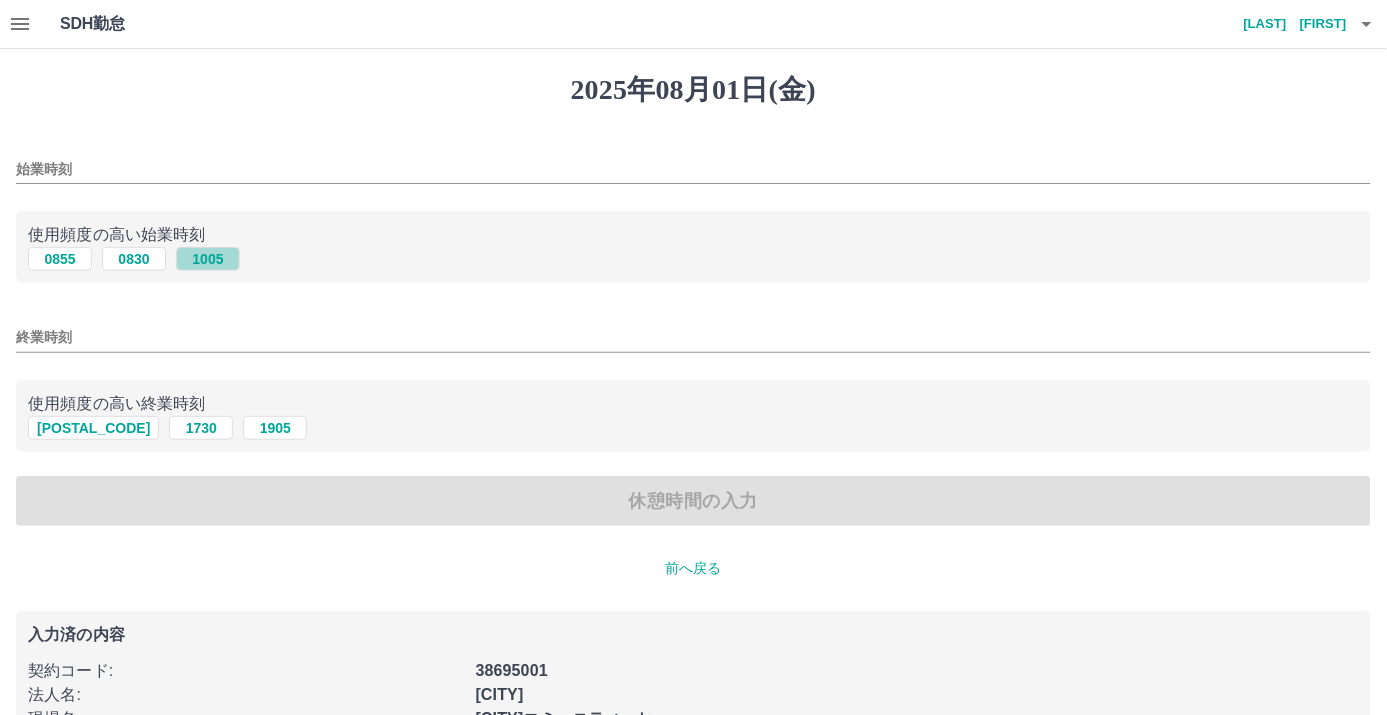 drag, startPoint x: 222, startPoint y: 252, endPoint x: 221, endPoint y: 272, distance: 20.024984 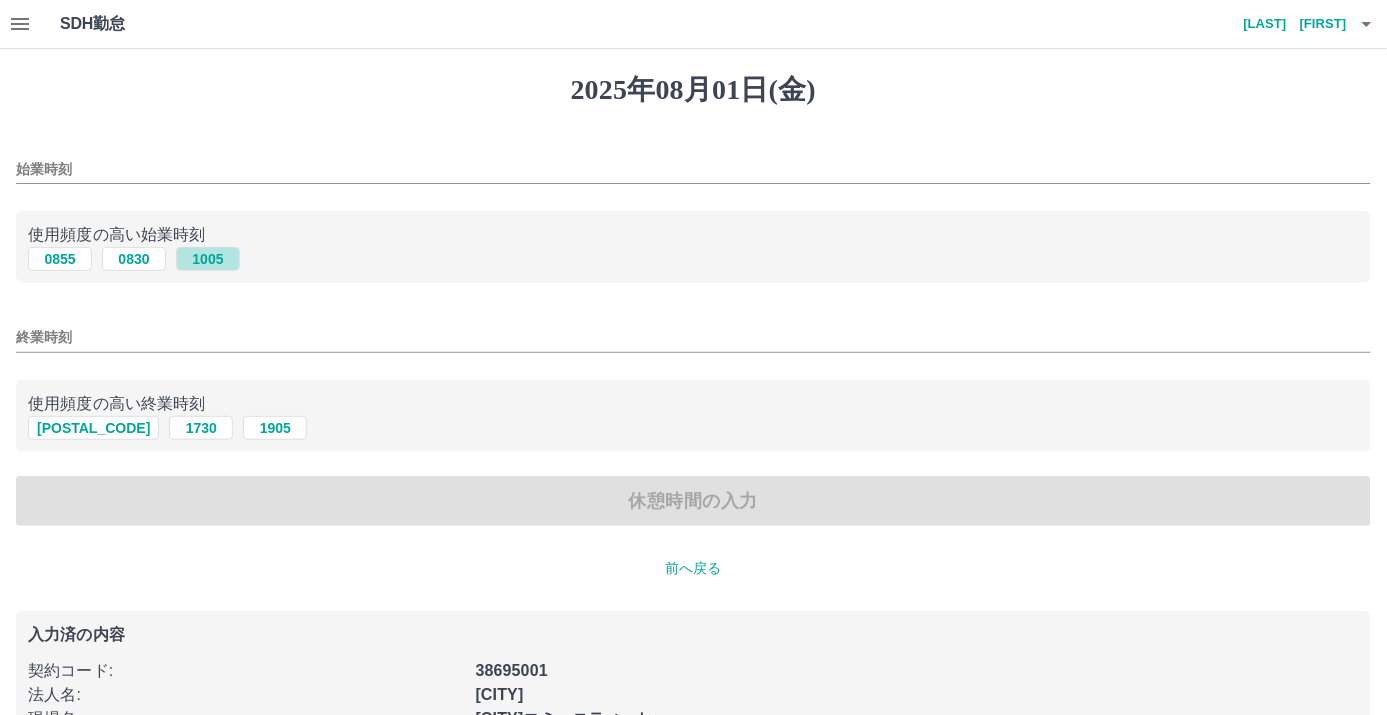click on "1005" at bounding box center (208, 259) 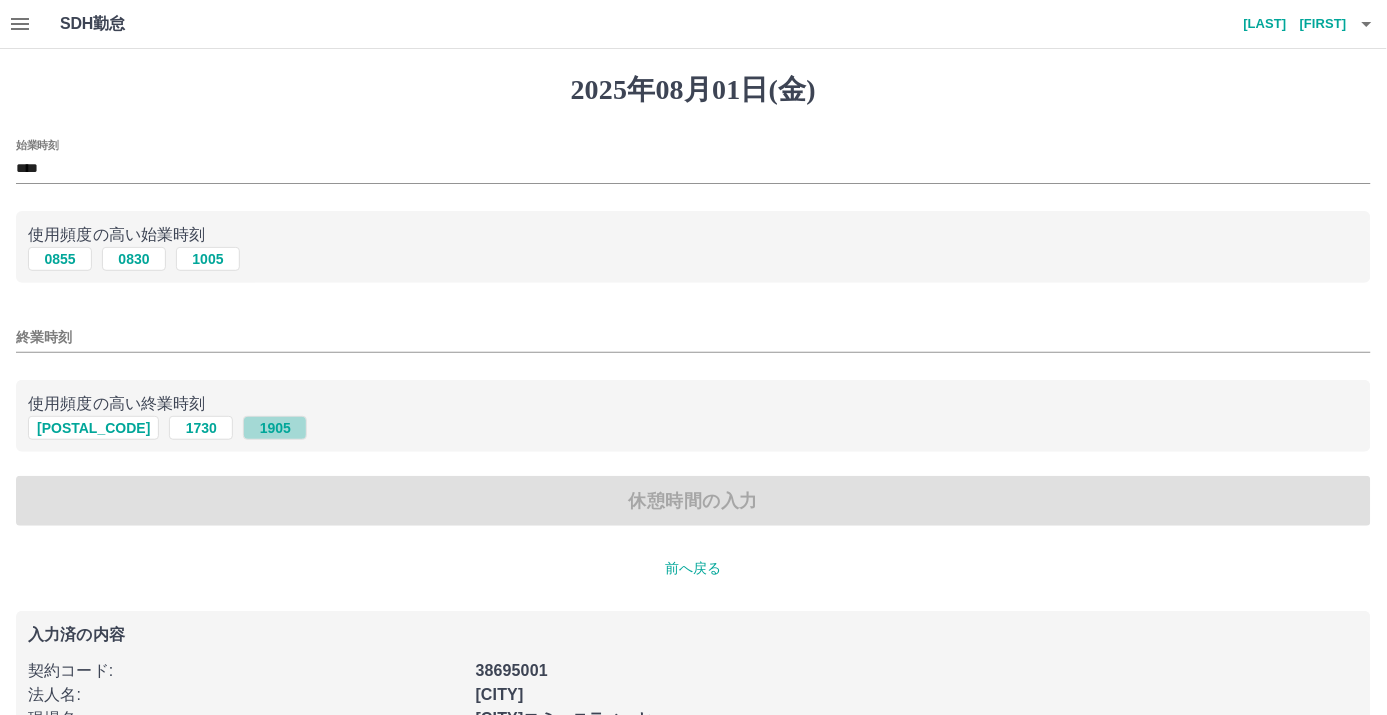 click on "1905" at bounding box center (275, 428) 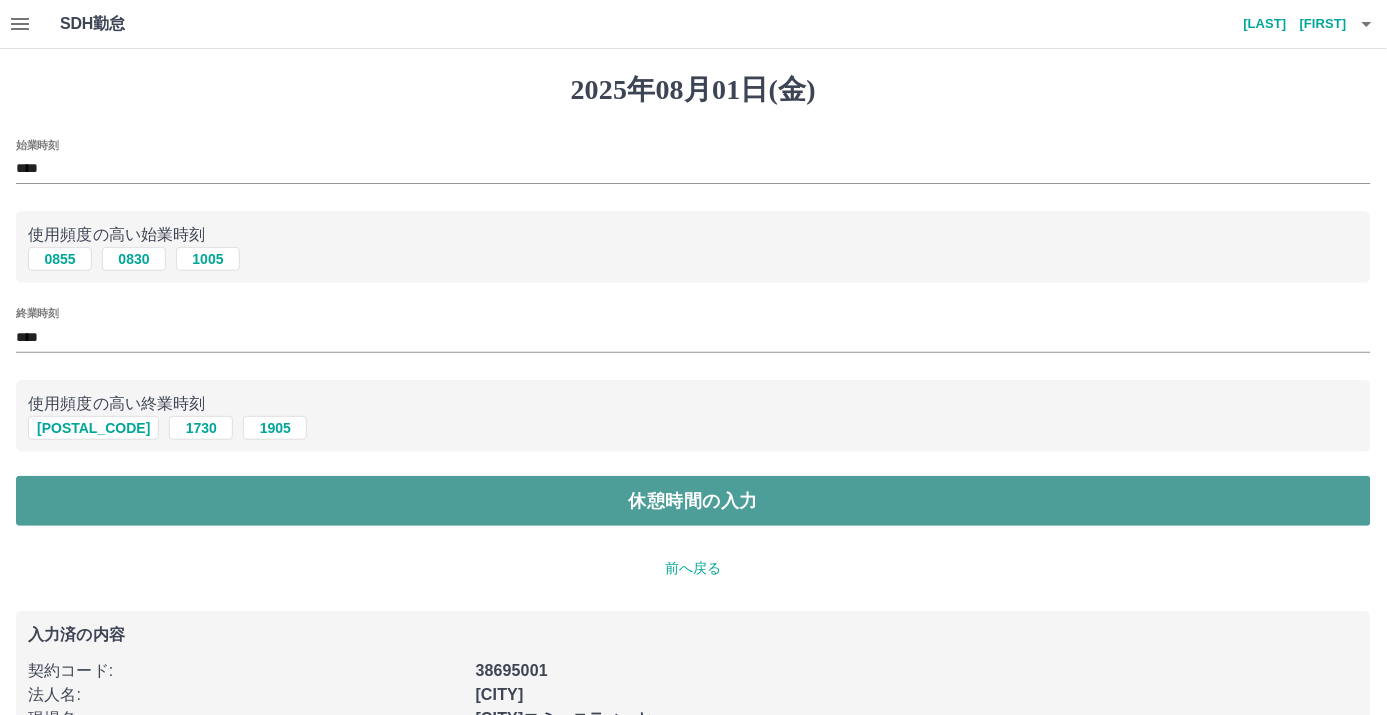 click on "休憩時間の入力" at bounding box center [693, 501] 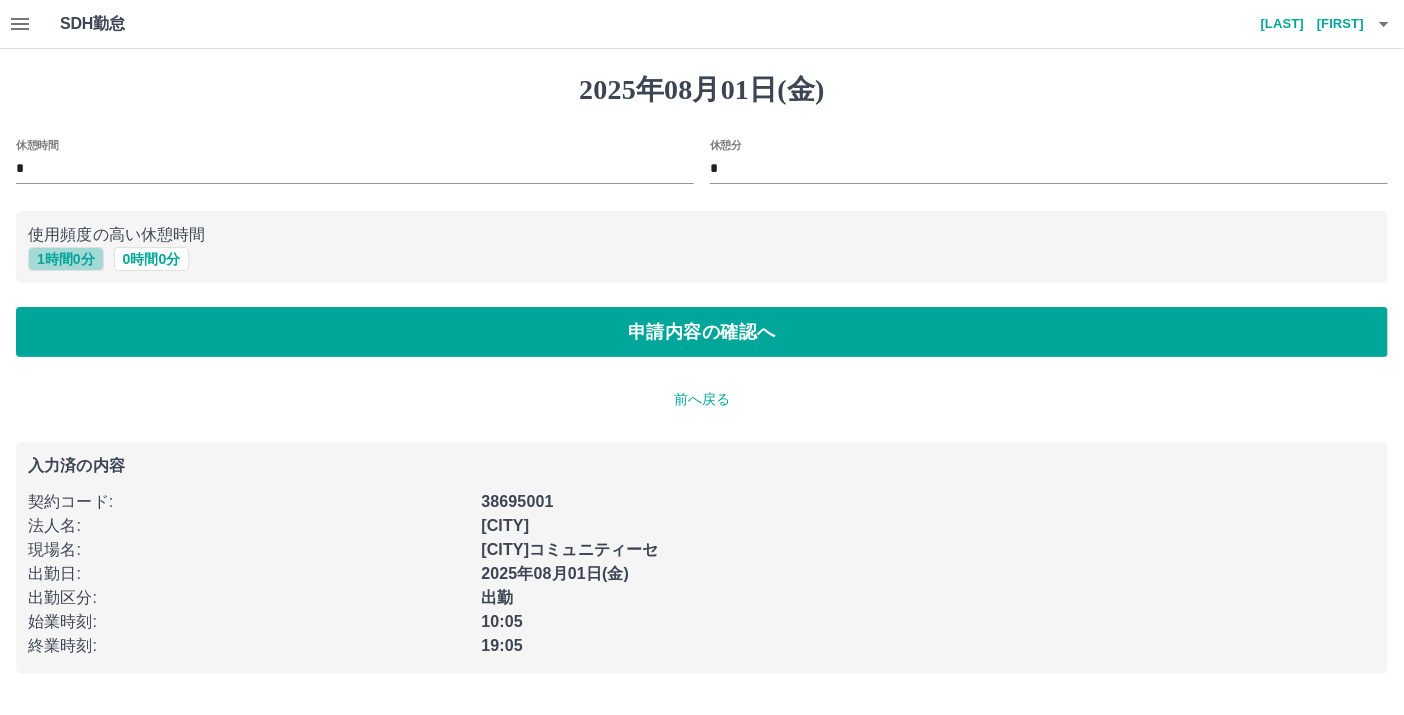 click on "1 時間 0 分" at bounding box center (66, 259) 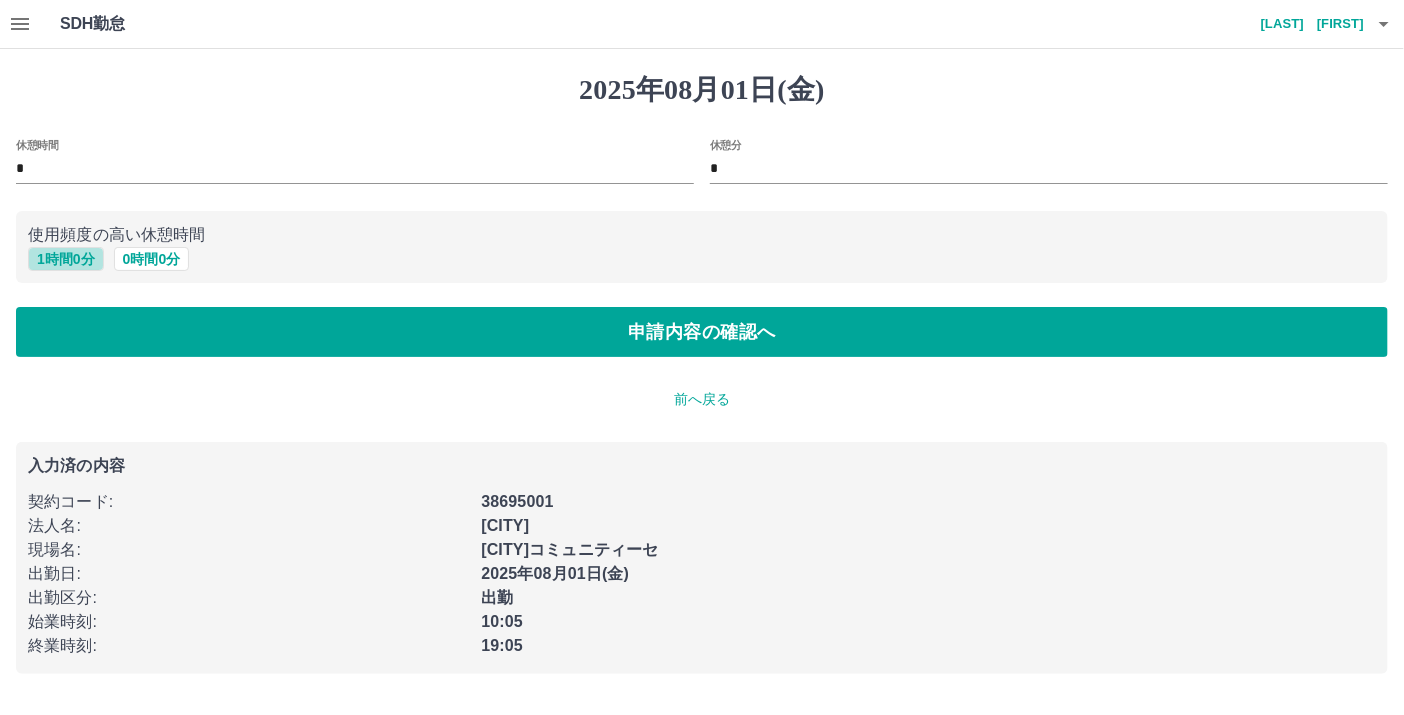 type on "*" 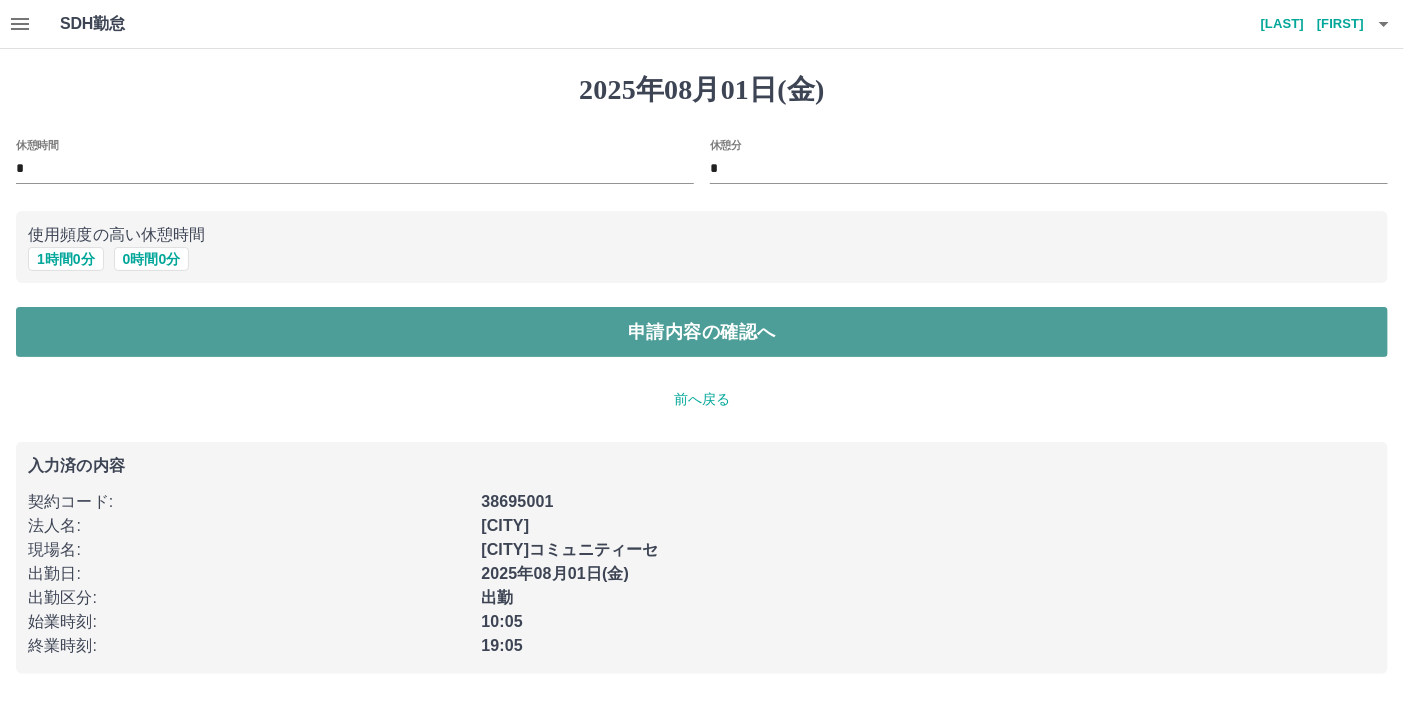 click on "申請内容の確認へ" at bounding box center [702, 332] 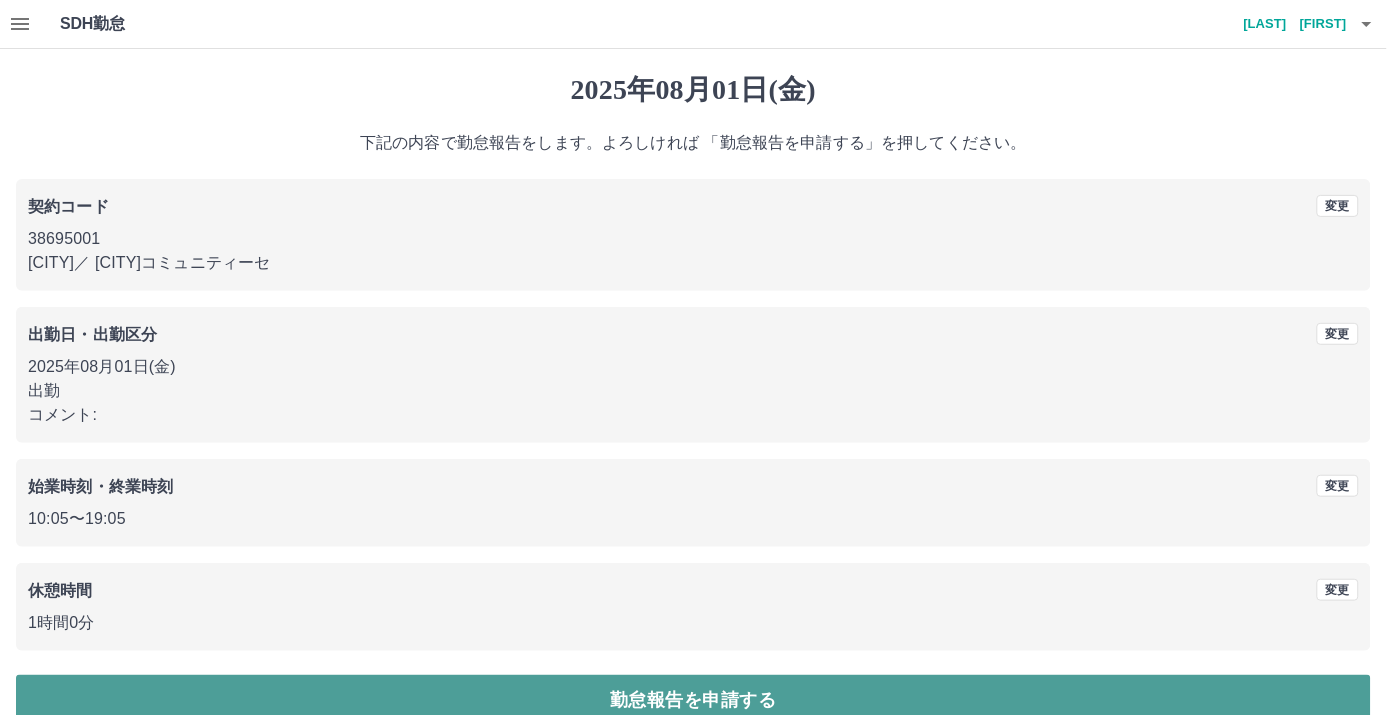 click on "勤怠報告を申請する" at bounding box center (693, 700) 